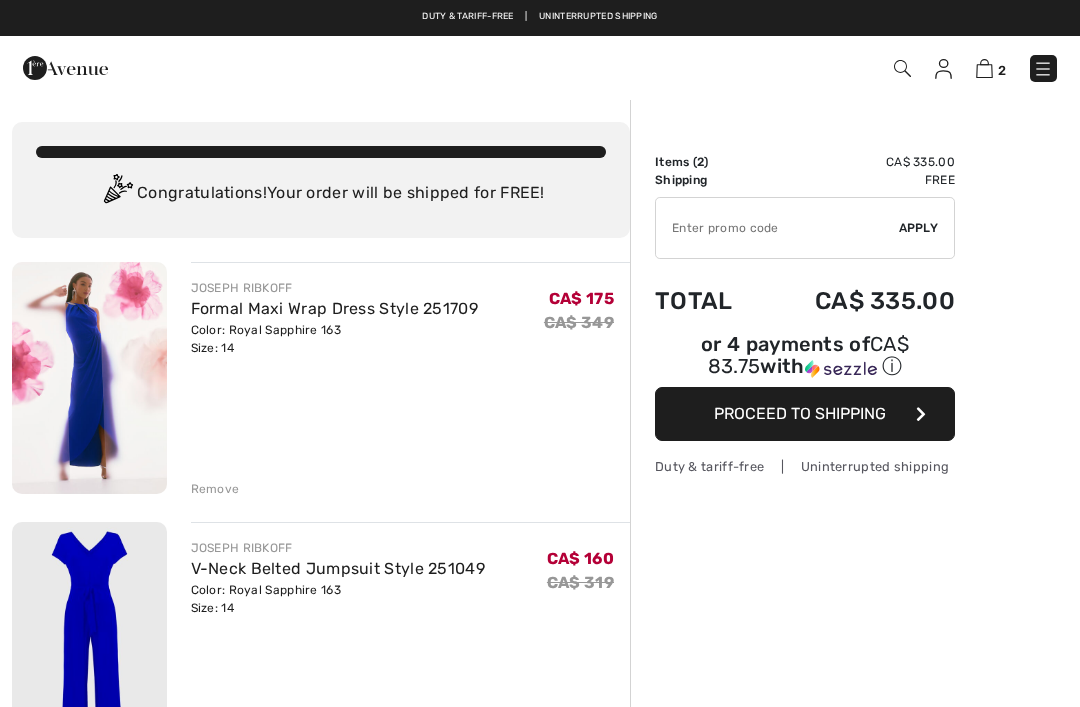 scroll, scrollTop: 0, scrollLeft: 0, axis: both 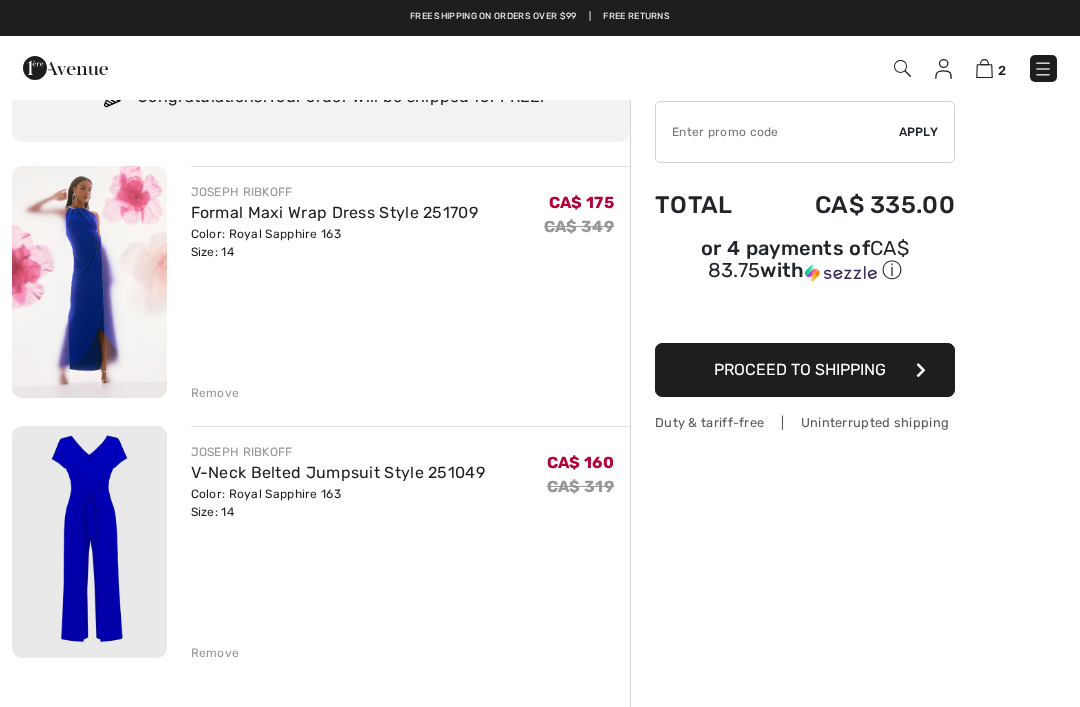 click on "Remove" at bounding box center [215, 393] 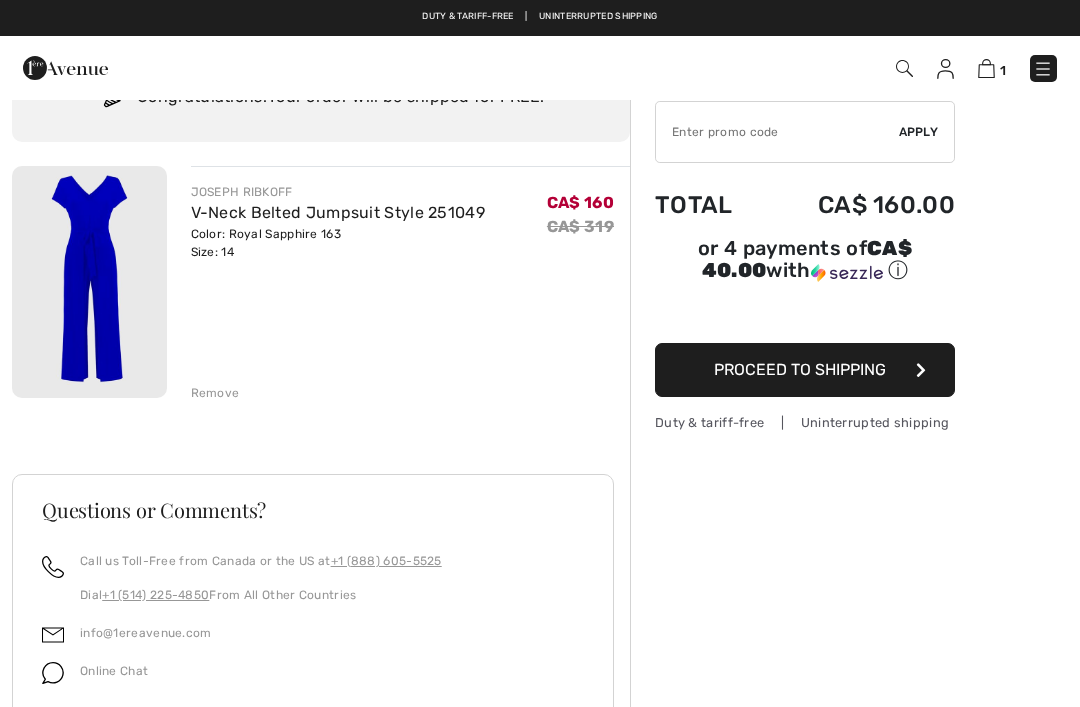 click on "Proceed to Shipping" at bounding box center (805, 370) 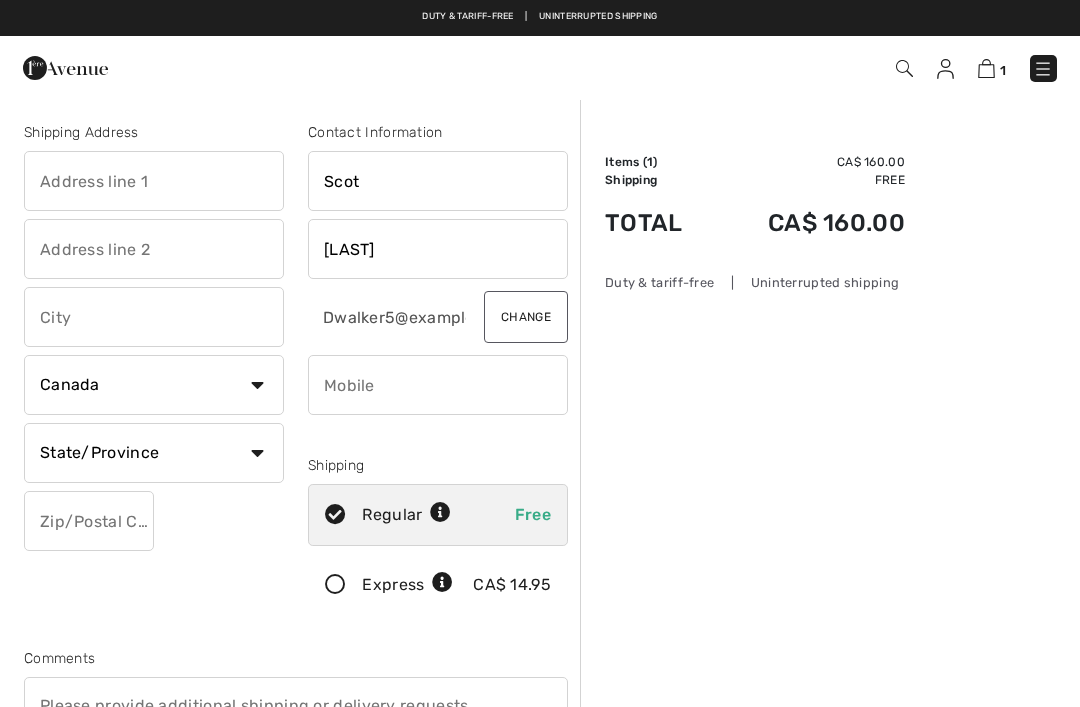 scroll, scrollTop: 0, scrollLeft: 0, axis: both 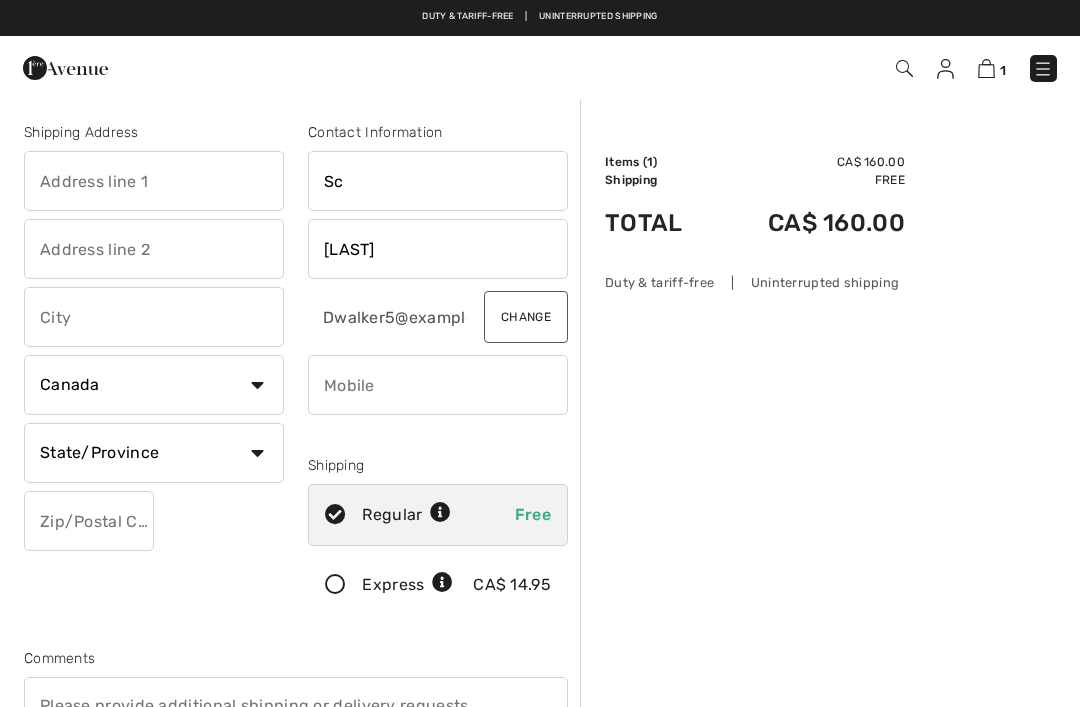 type on "S" 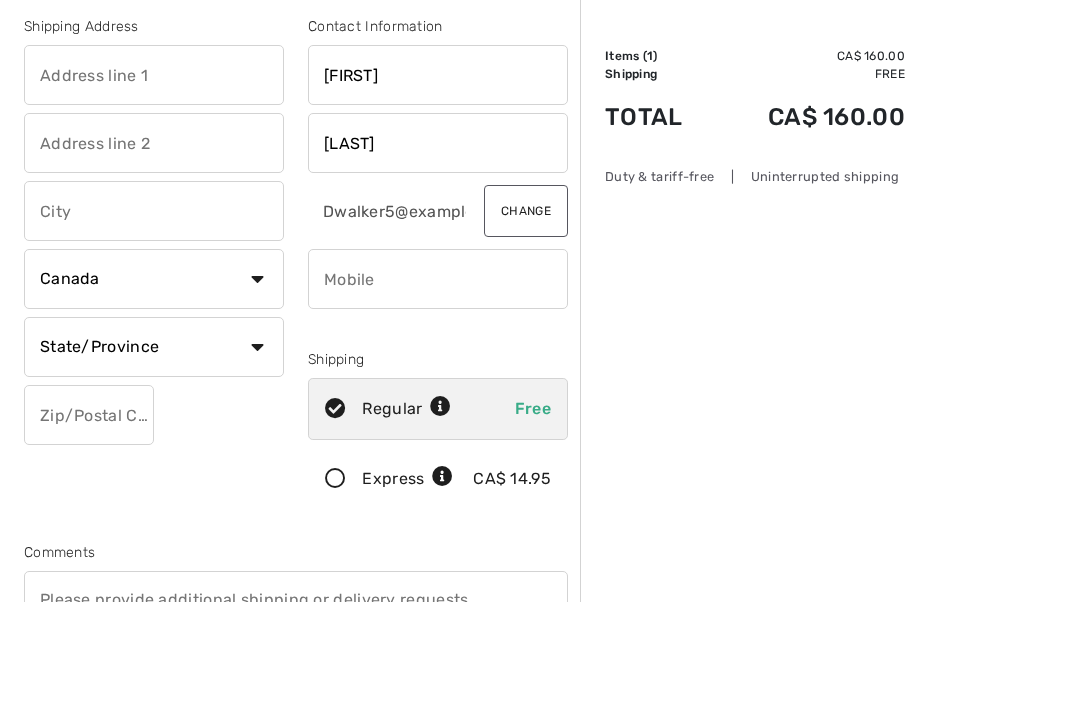 type on "[FIRST]" 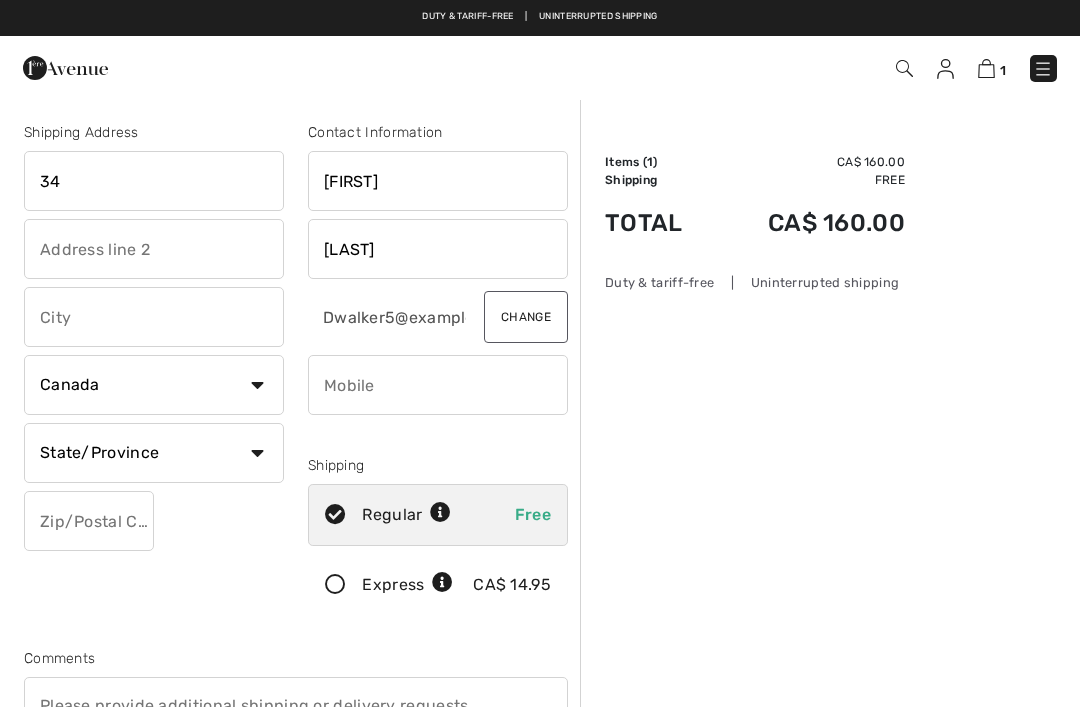 type on "34" 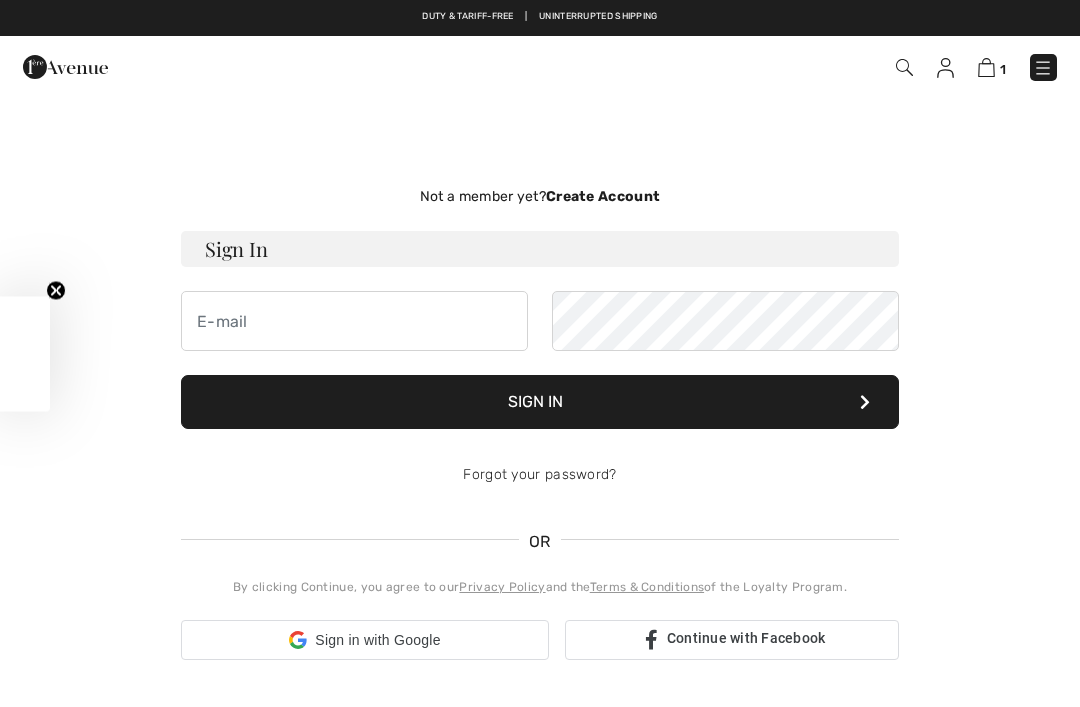 scroll, scrollTop: 135, scrollLeft: 0, axis: vertical 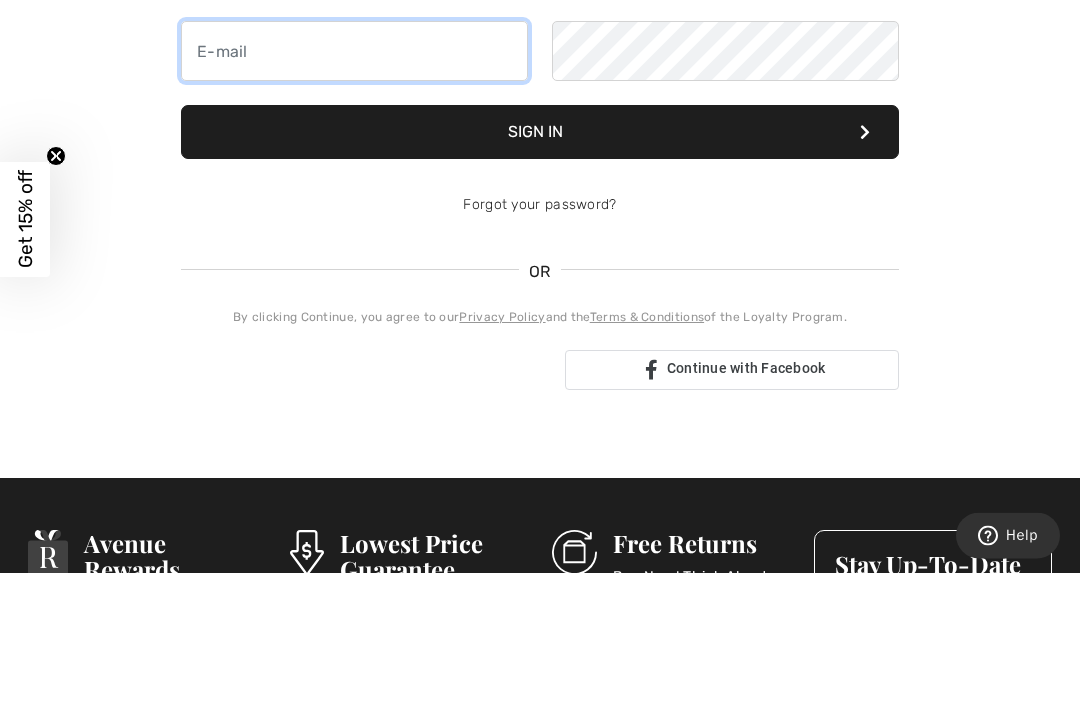 type on "dwalker5@sympatico.ca" 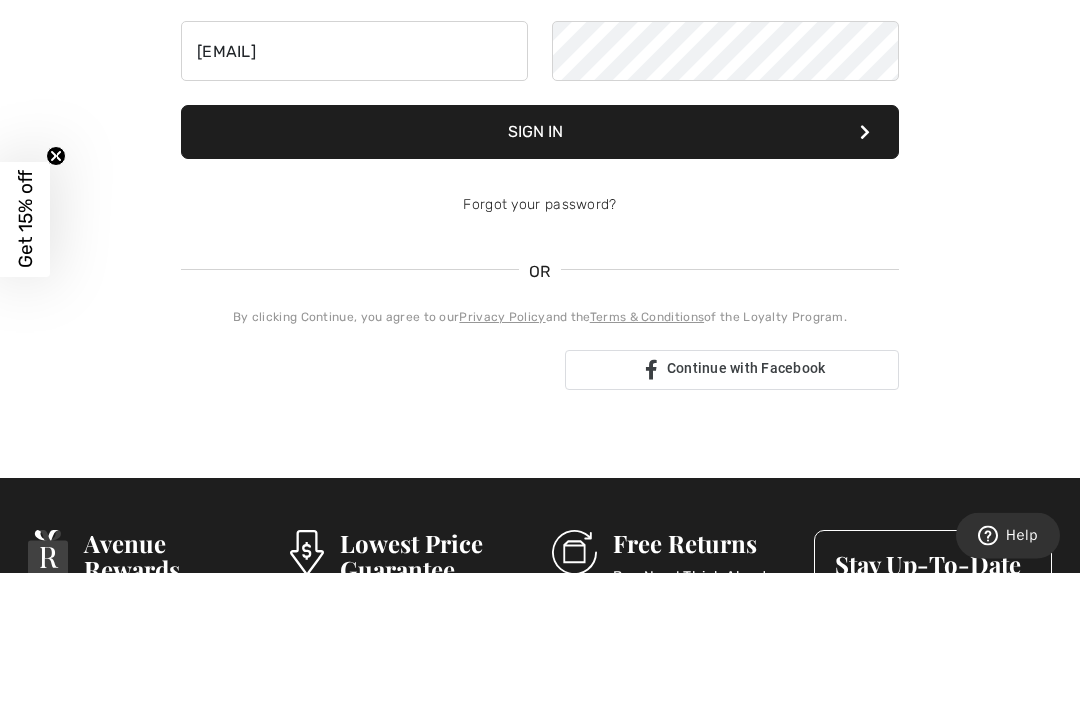 click on "Sign In" at bounding box center [540, 267] 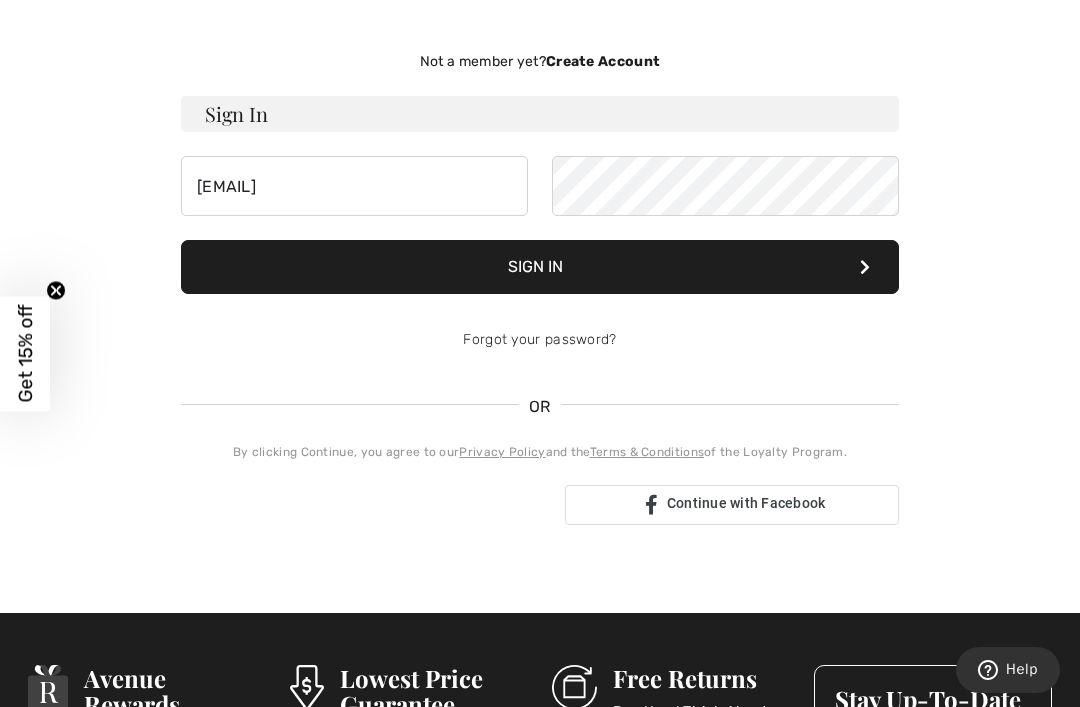 click on "Sign In" at bounding box center [540, 267] 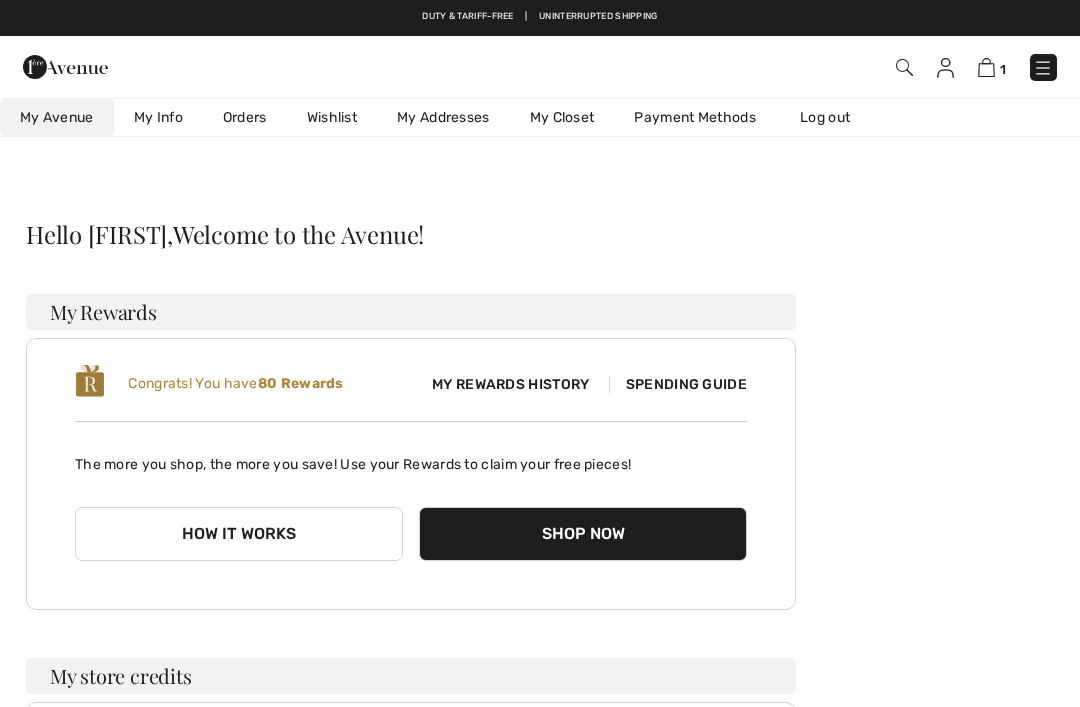 scroll, scrollTop: 135, scrollLeft: 0, axis: vertical 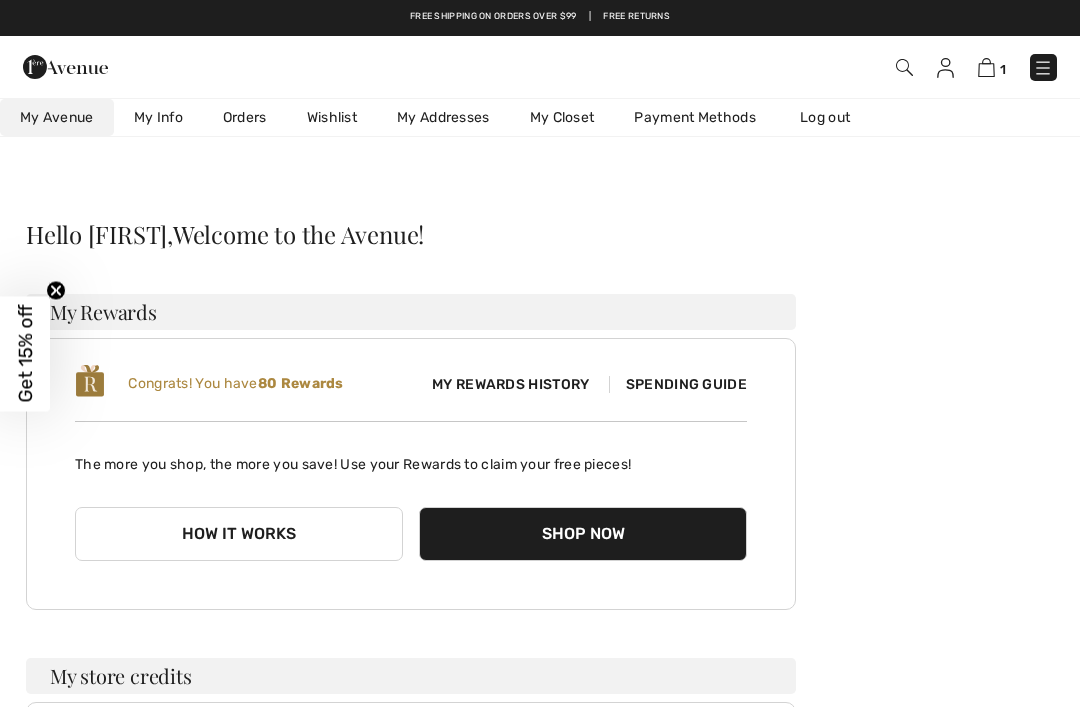 click at bounding box center (986, 67) 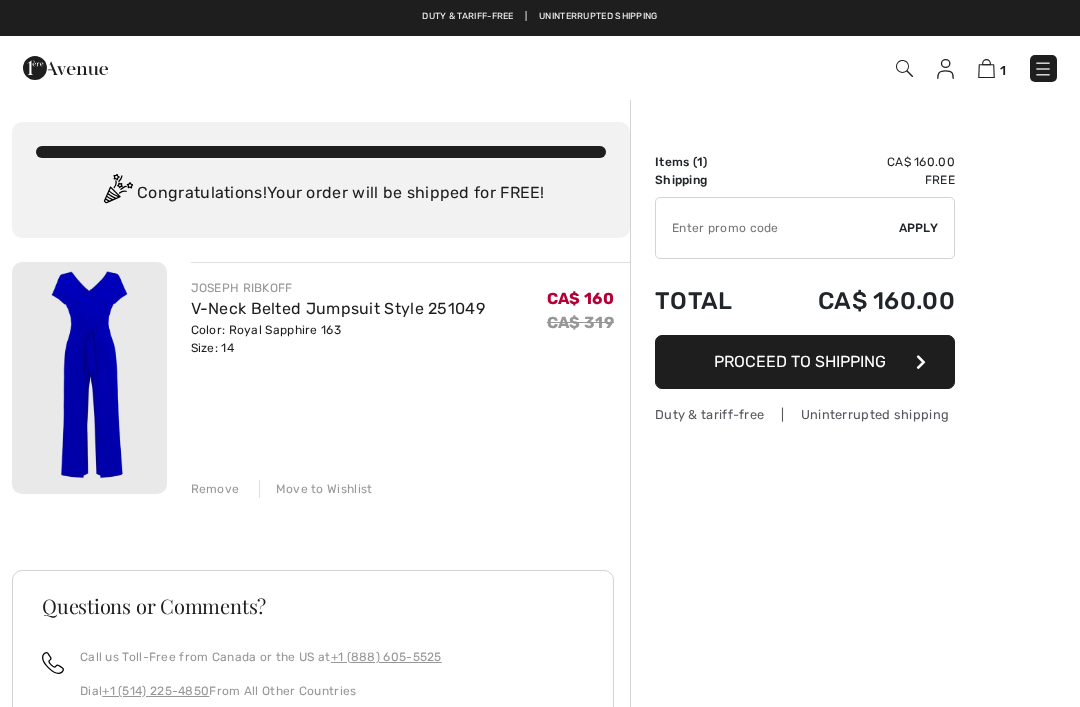 scroll, scrollTop: 0, scrollLeft: 0, axis: both 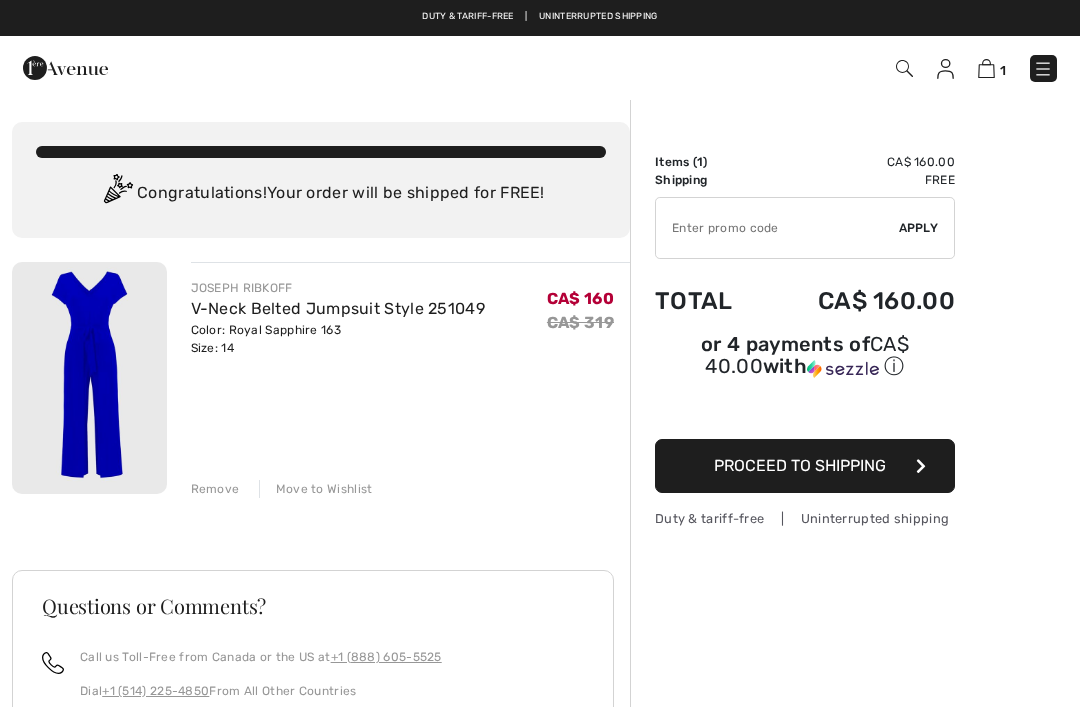 click on "Proceed to Shipping" at bounding box center (800, 465) 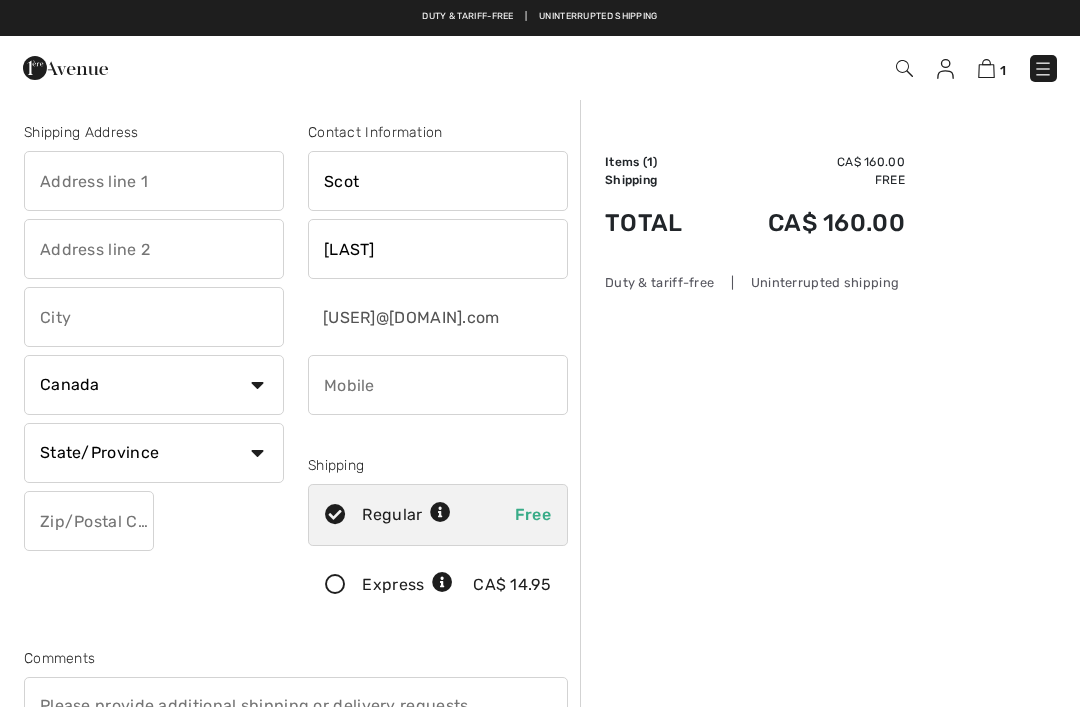 scroll, scrollTop: 0, scrollLeft: 0, axis: both 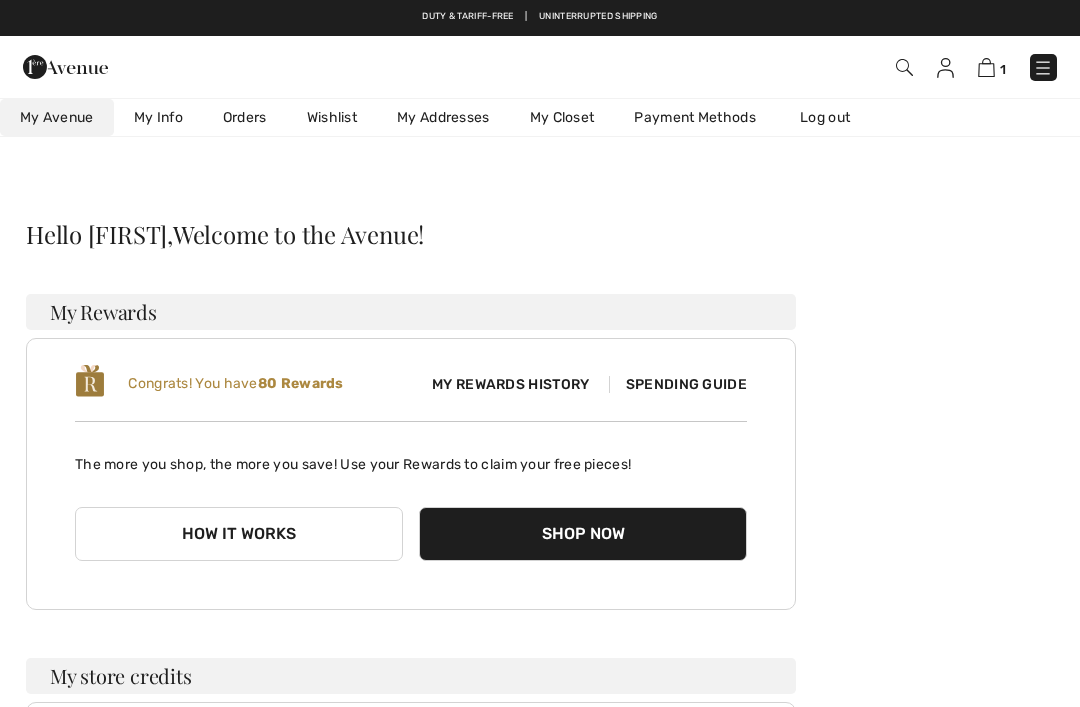 checkbox on "true" 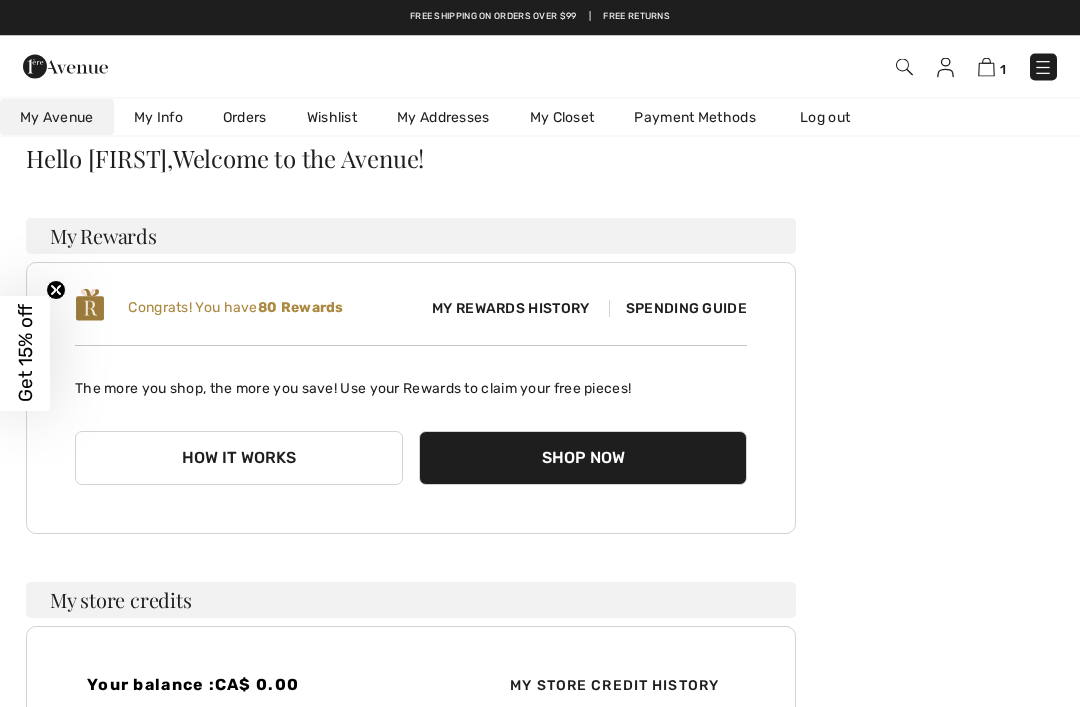 scroll, scrollTop: 0, scrollLeft: 0, axis: both 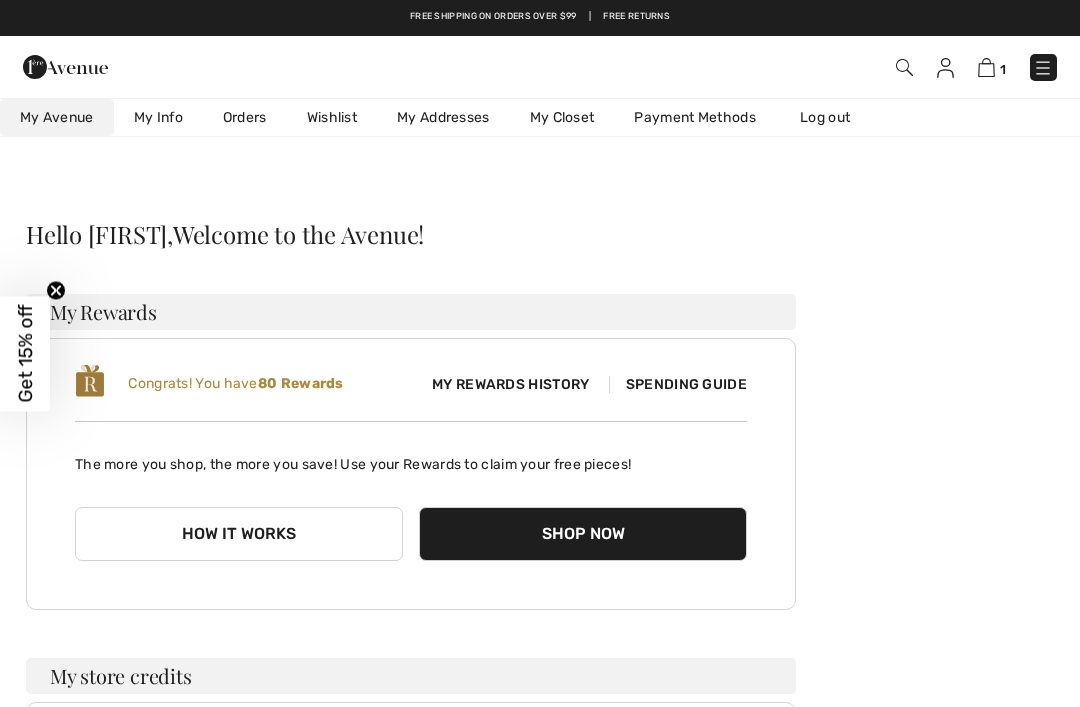 click at bounding box center (945, 68) 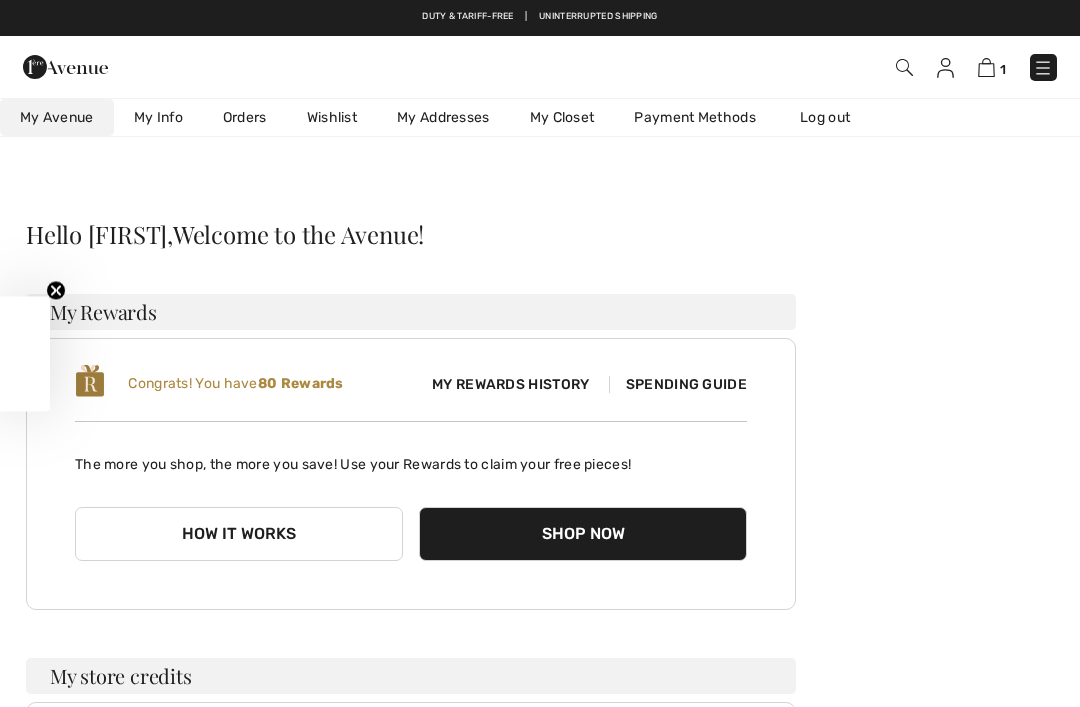 scroll, scrollTop: 0, scrollLeft: 0, axis: both 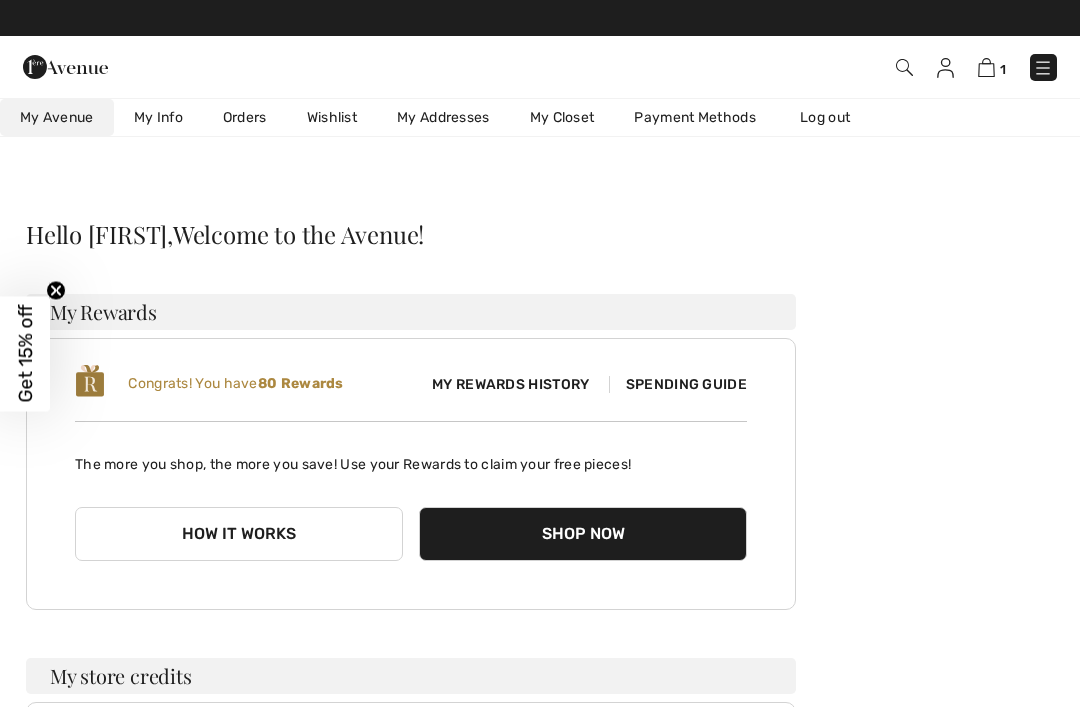 click on "Shop Now" at bounding box center (583, 534) 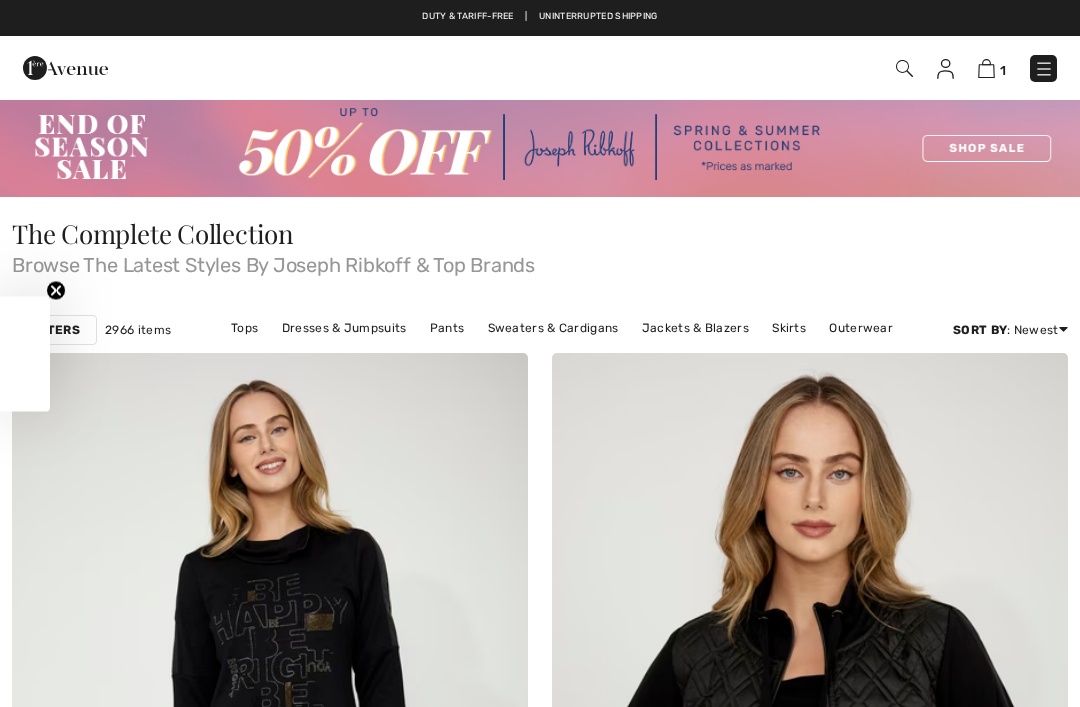 scroll, scrollTop: 0, scrollLeft: 0, axis: both 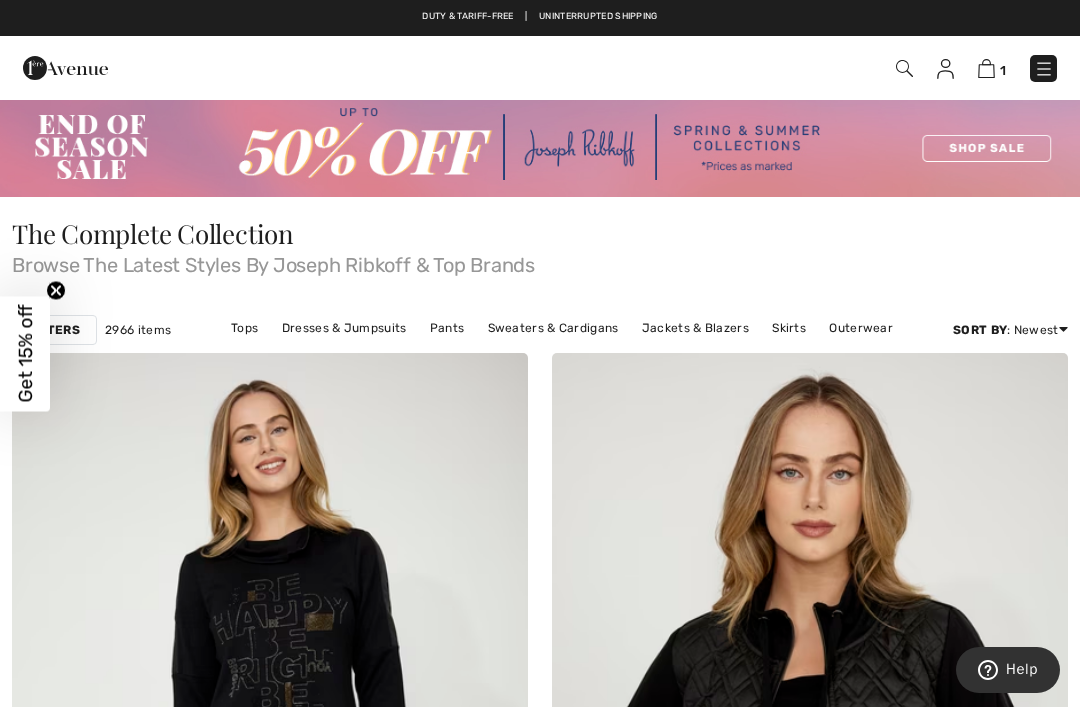 click at bounding box center (986, 68) 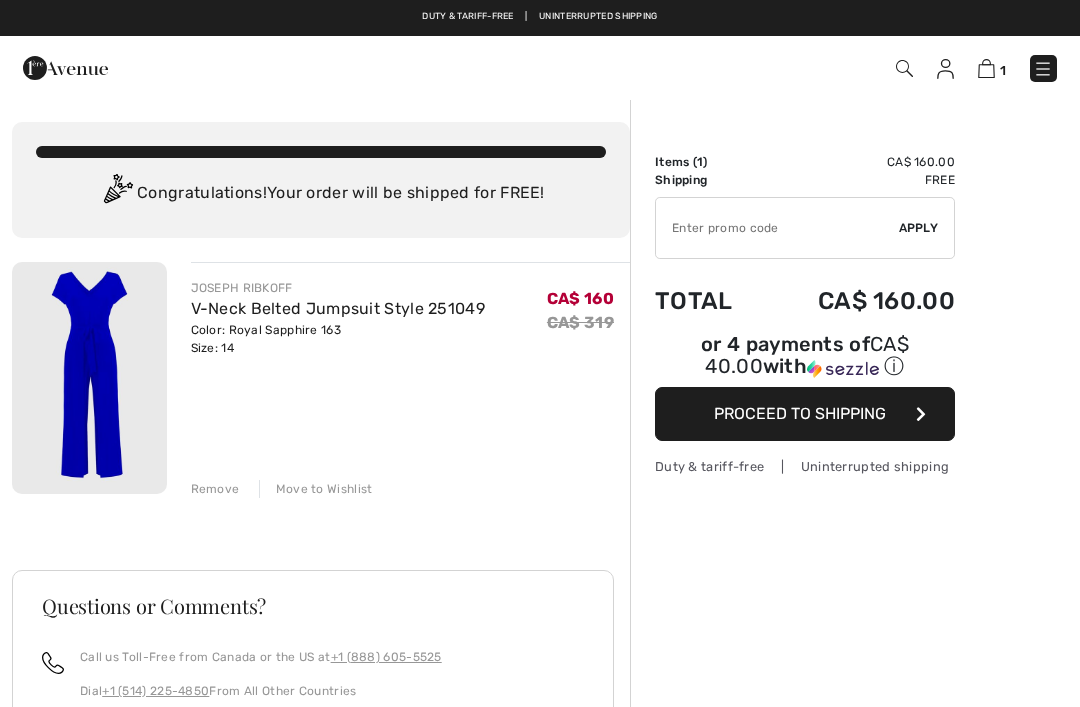 scroll, scrollTop: 0, scrollLeft: 0, axis: both 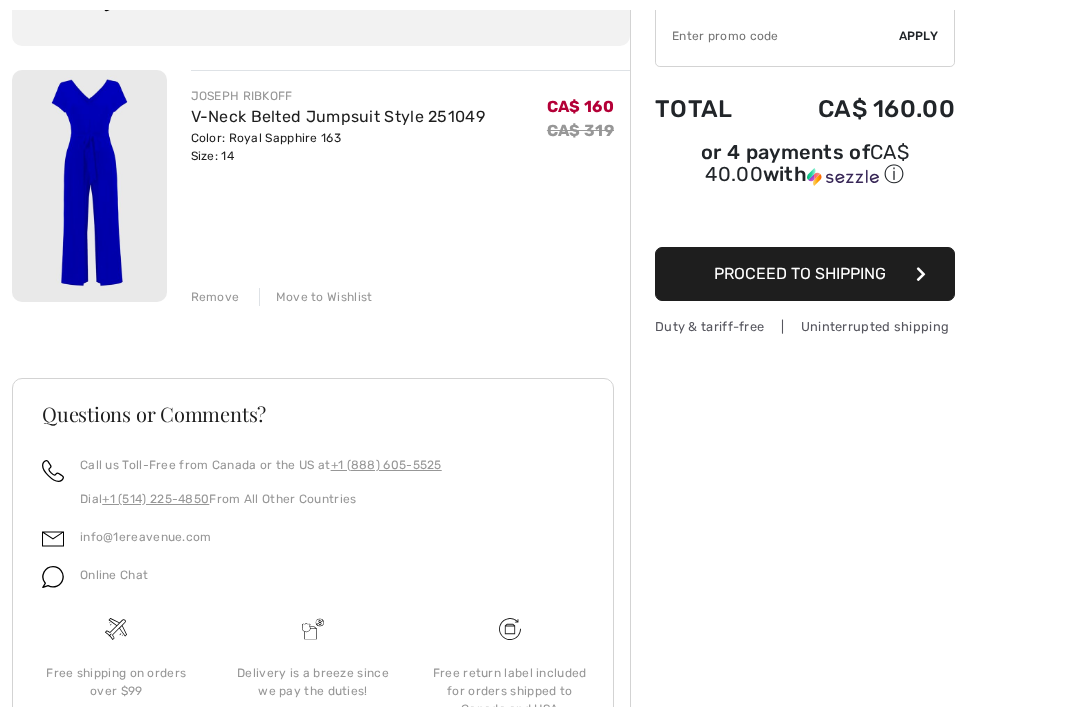 click on "Proceed to Shipping" at bounding box center (805, 274) 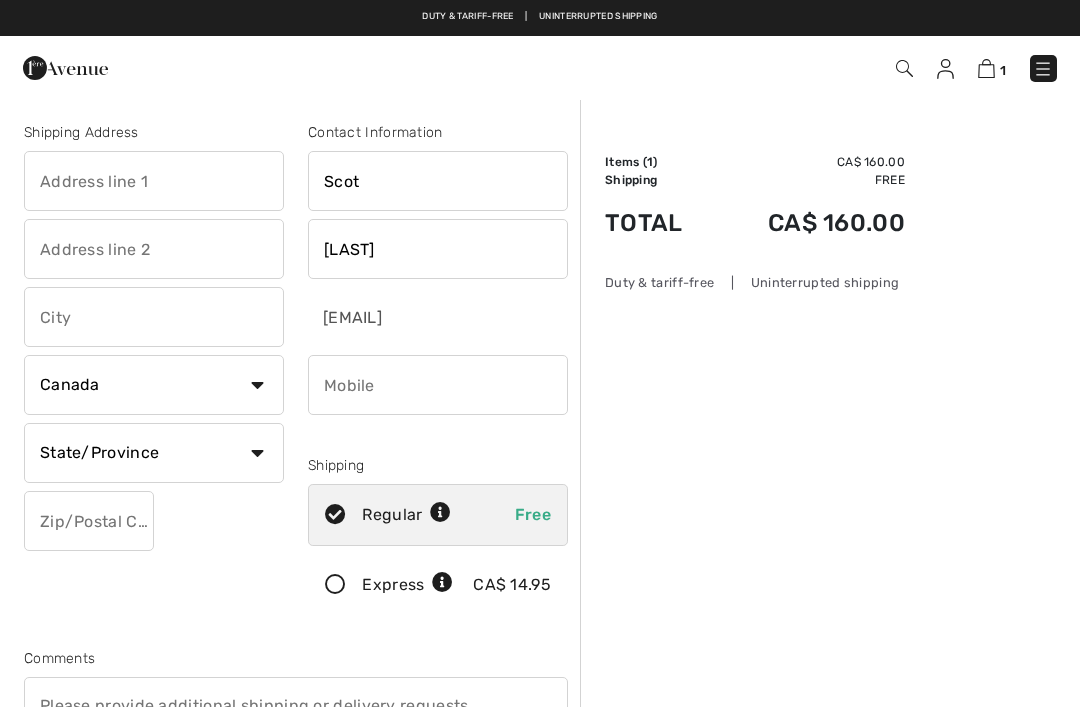 scroll, scrollTop: 0, scrollLeft: 0, axis: both 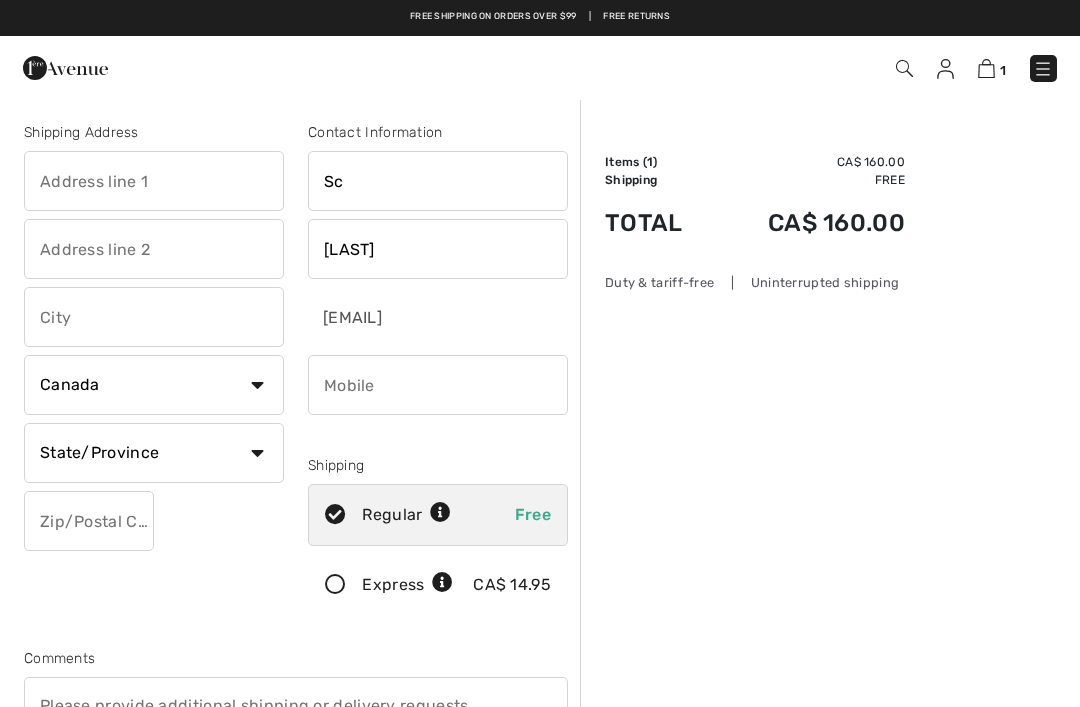 type on "S" 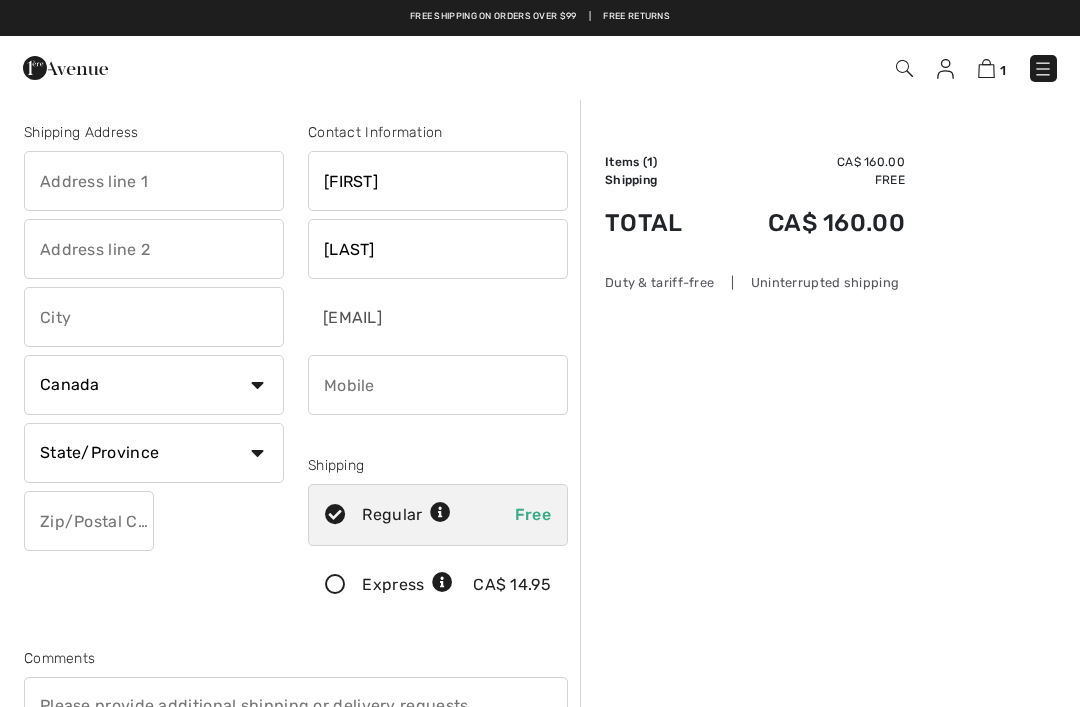 type on "[FIRST]" 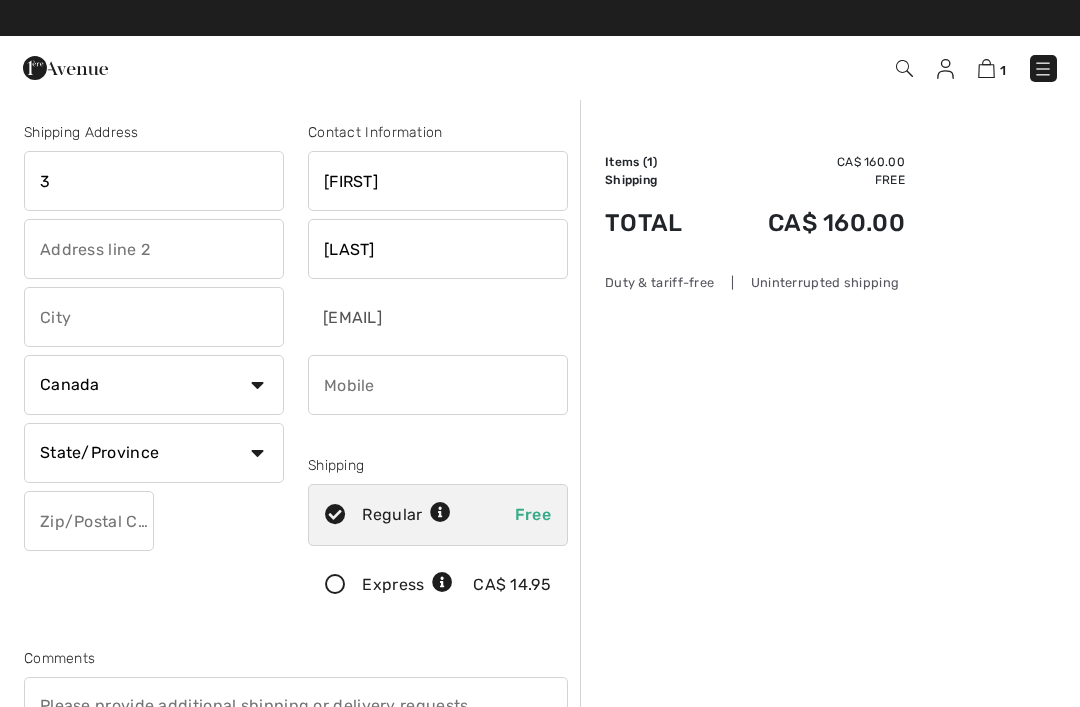 click on "3" at bounding box center (154, 181) 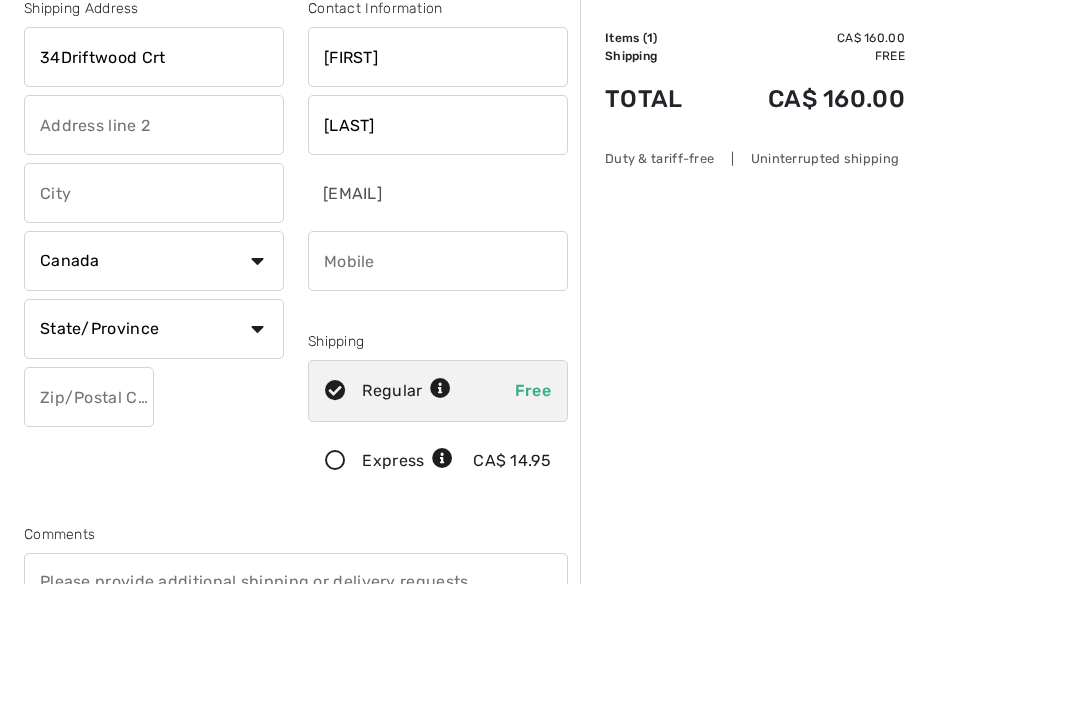 type on "34Driftwood Crt" 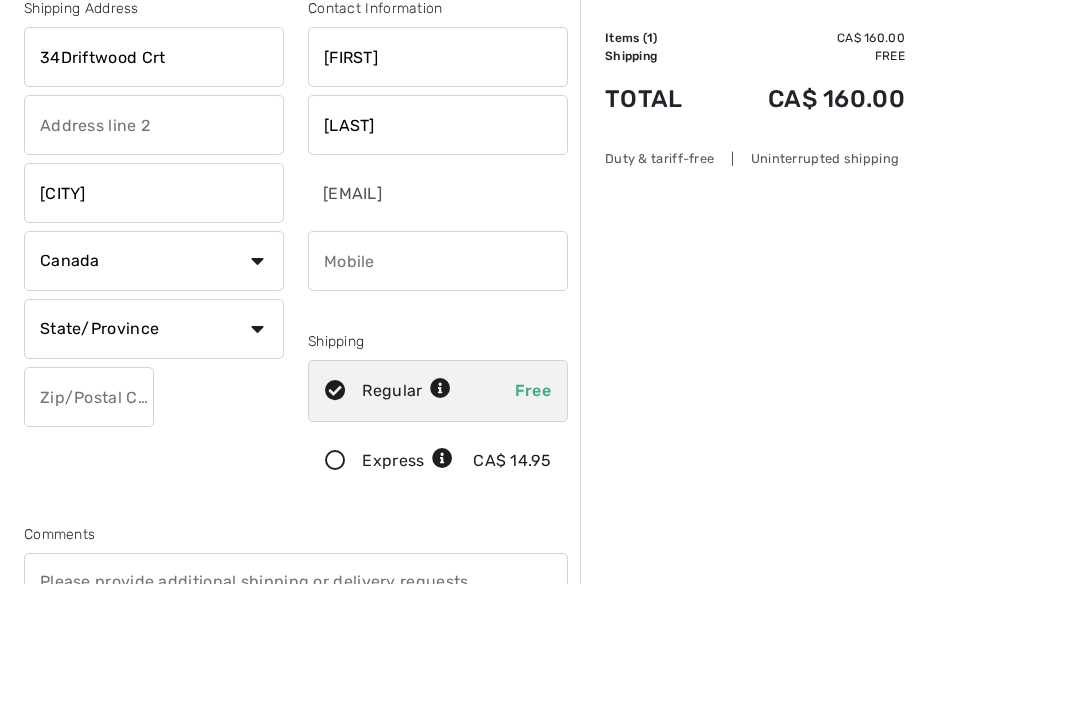 type on "[CITY]" 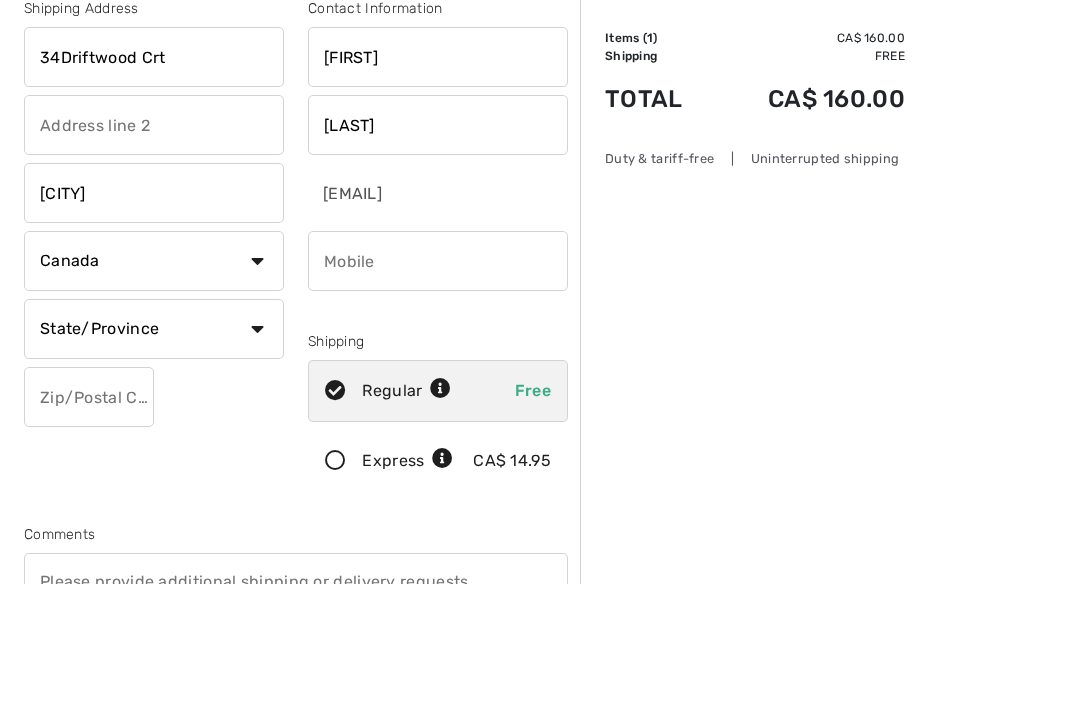 click on "Country
Canada
United States
Afghanistan
Aland Islands
Albania
Algeria
American Samoa
Andorra
Angola
Anguilla
Antarctica
Antigua and Barbuda
Argentina
Armenia
Aruba
Australia
Austria
Azerbaijan
Bahamas
Bahrain
Bangladesh
Barbados
Belarus
Belgium
Belize
Benin
Bermuda
Bhutan
Bolivia
Bonaire
Bosnia and Herzegovina
Botswana
Bouvet Island
Brazil
British Indian Ocean Territory
Brunei Darussalam
Bulgaria
Burkina Faso
Burundi
Cambodia
Cameroon
Cape Verde
Cayman Islands
Central African Republic
Chad
Chile China" at bounding box center (154, 385) 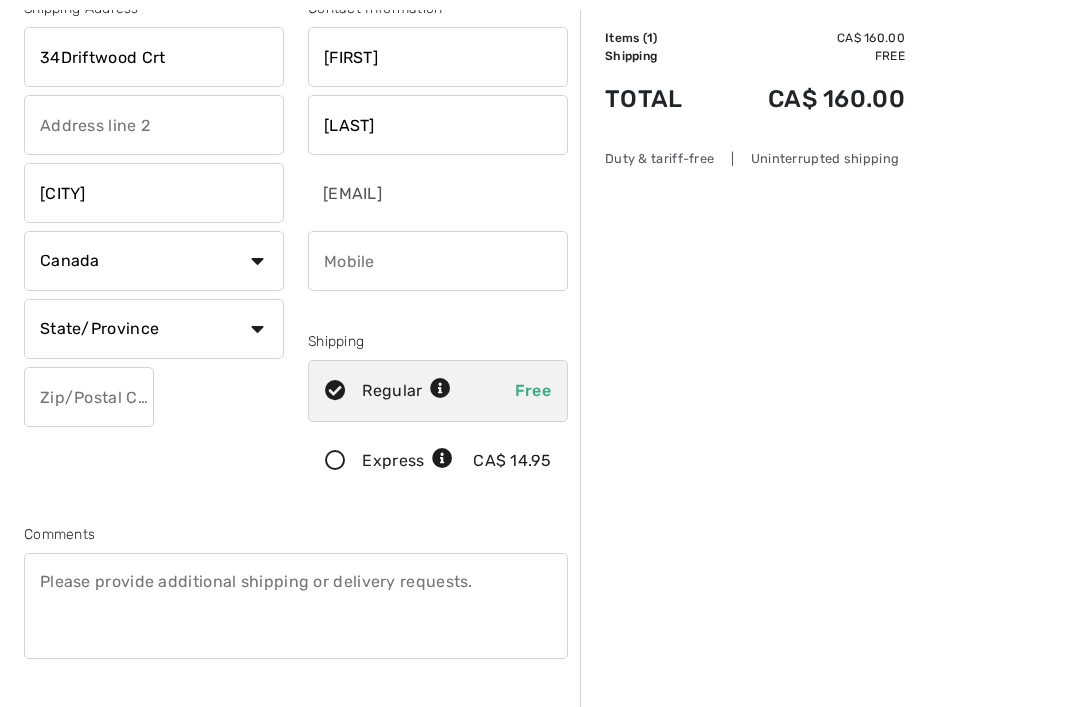 click on "State/Province
Alberta
British Columbia
Manitoba
New Brunswick
Newfoundland and Labrador
Northwest Territories
Nova Scotia
Nunavut
Ontario
Prince Edward Island
Quebec
Saskatchewan
Yukon" at bounding box center [154, 329] 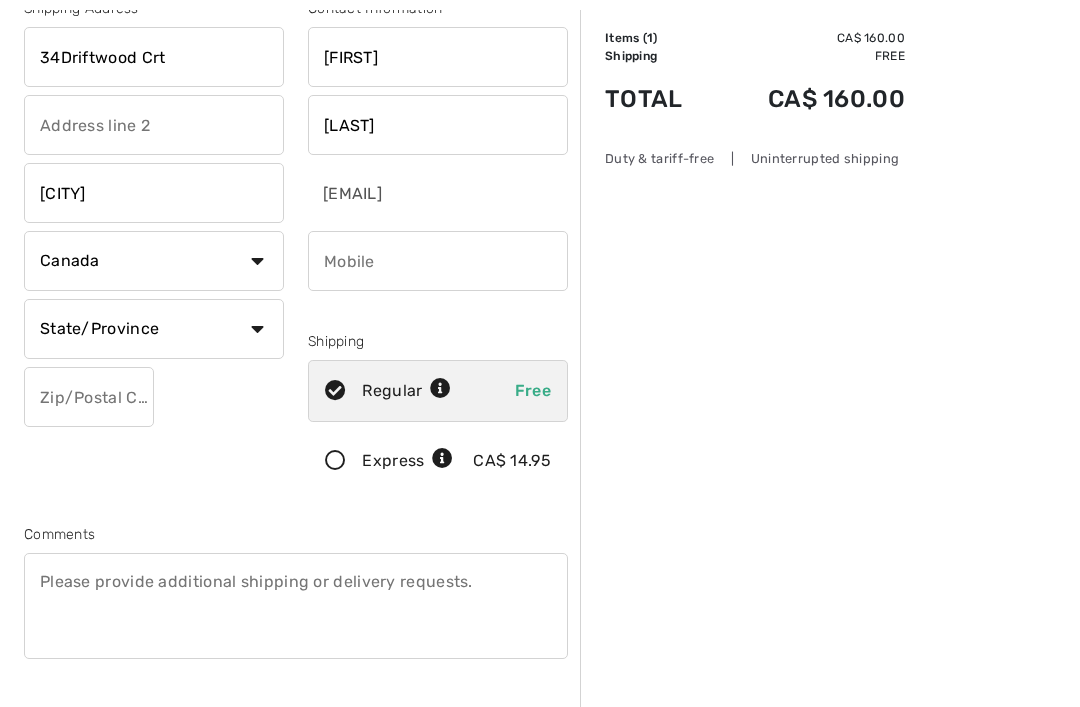 select on "ON" 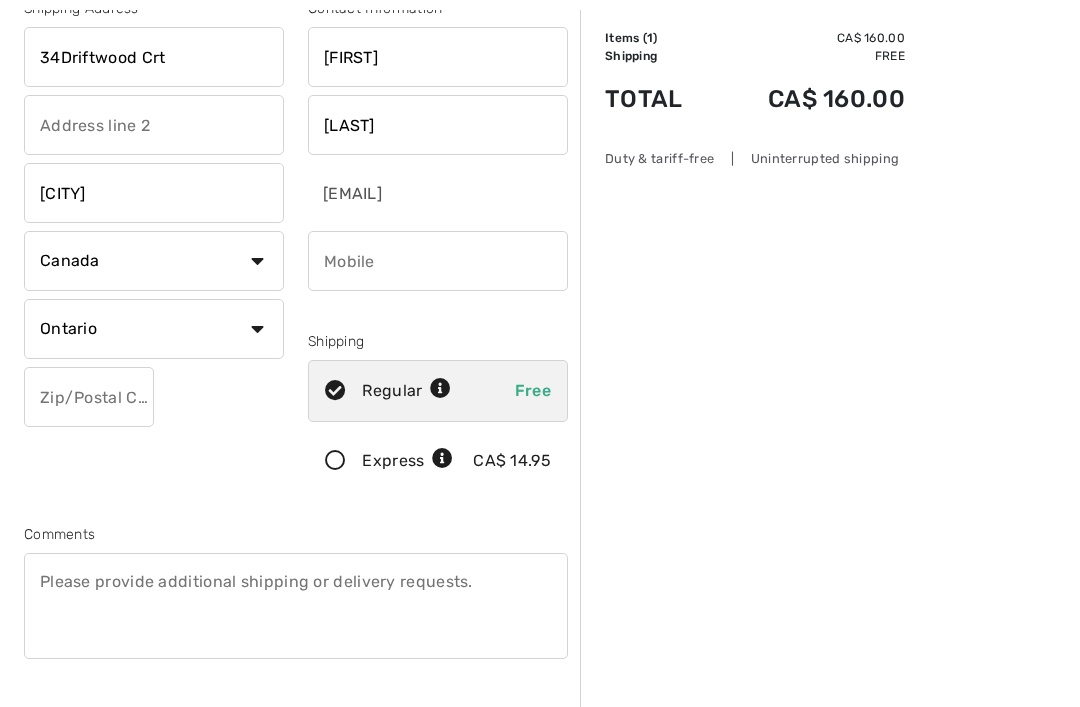 click at bounding box center [438, 261] 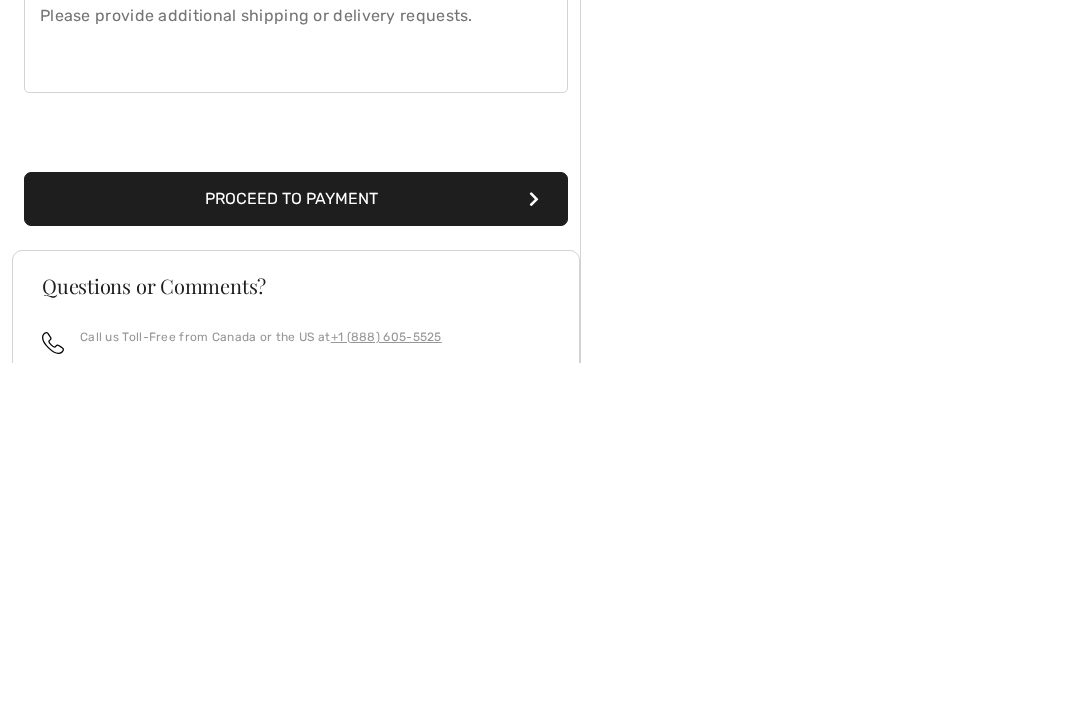 type on "9057190003" 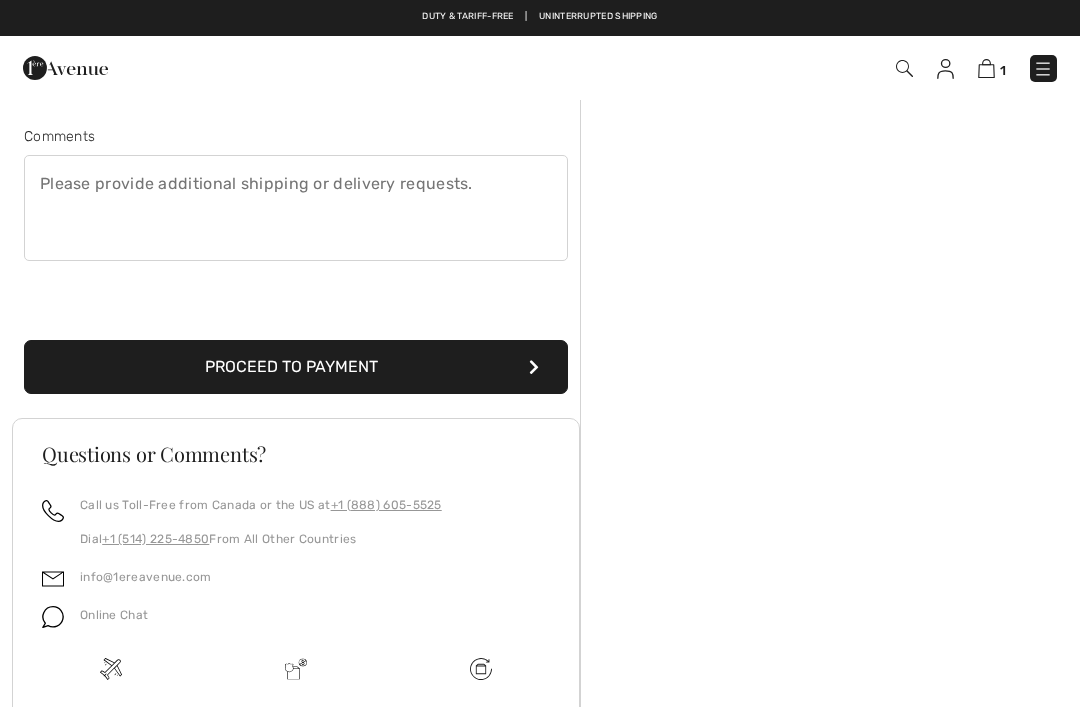 scroll, scrollTop: 347, scrollLeft: 0, axis: vertical 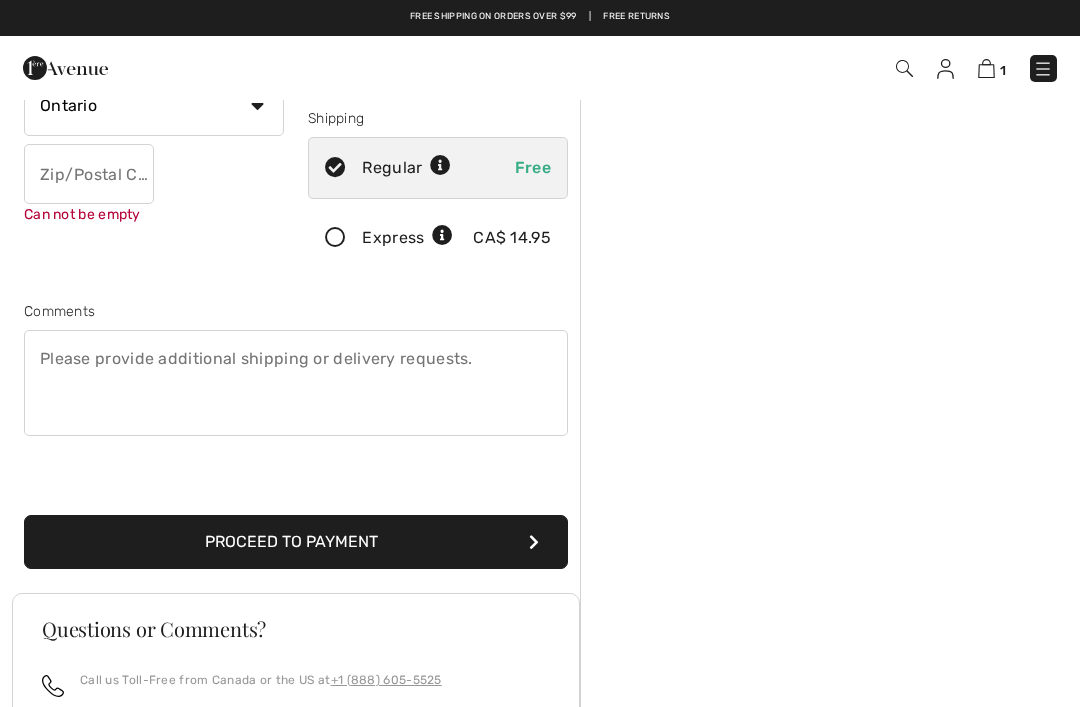 click on "Proceed to Payment" at bounding box center (296, 542) 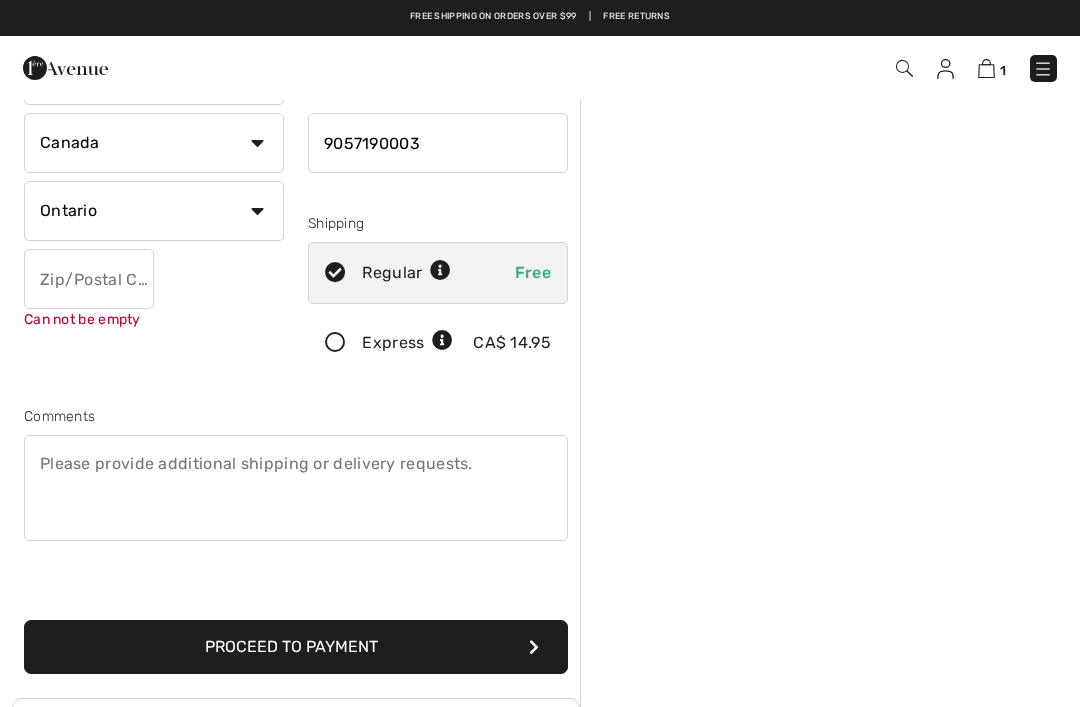 scroll, scrollTop: 238, scrollLeft: 0, axis: vertical 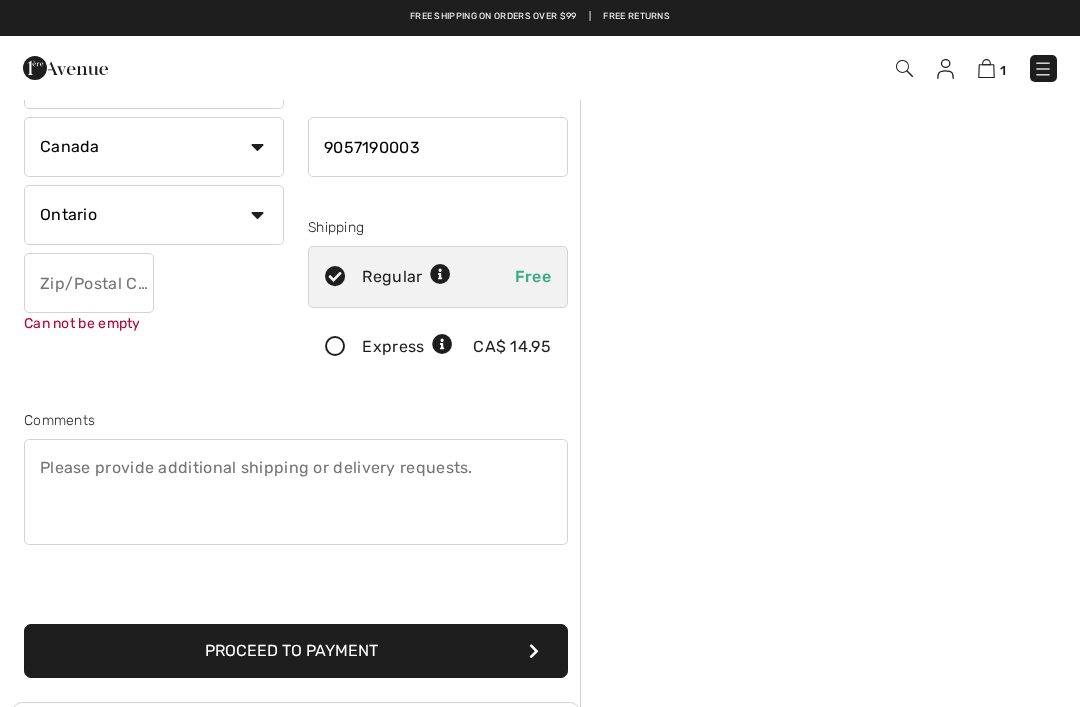 click at bounding box center (89, 283) 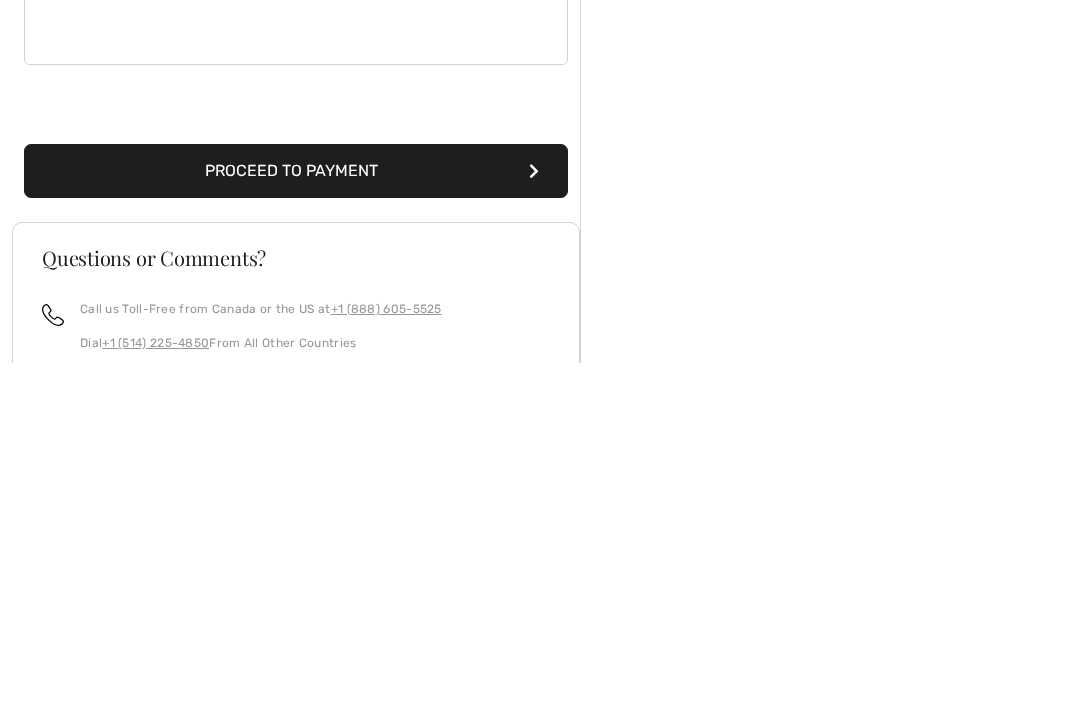 type on "L3M4X9" 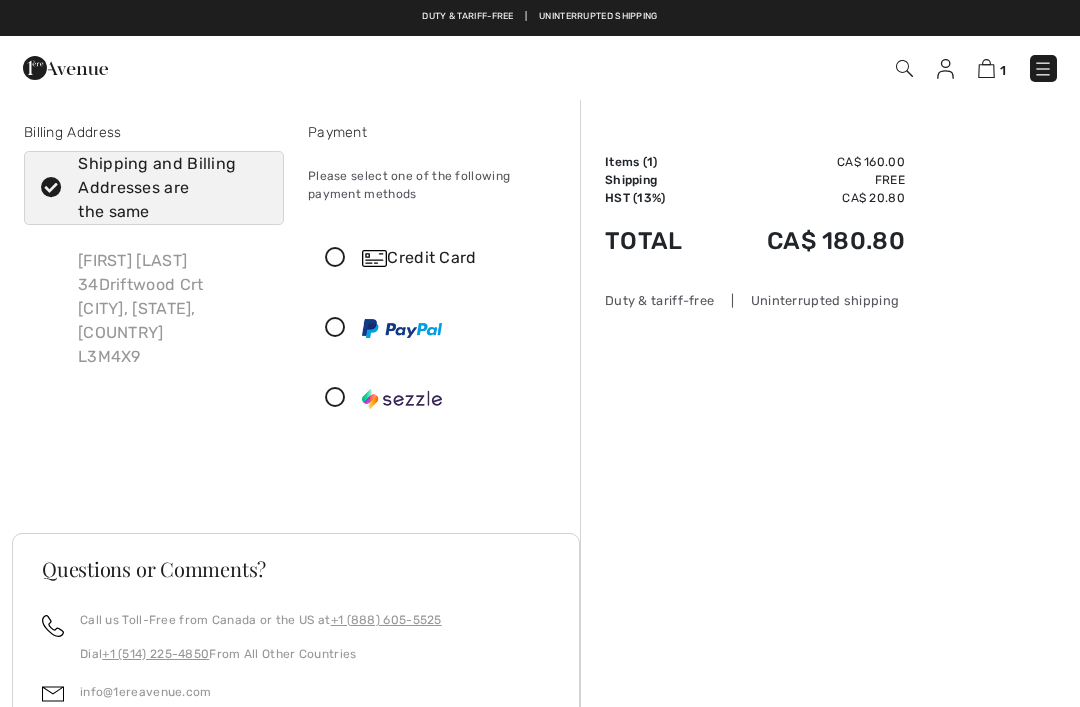 scroll, scrollTop: 0, scrollLeft: 0, axis: both 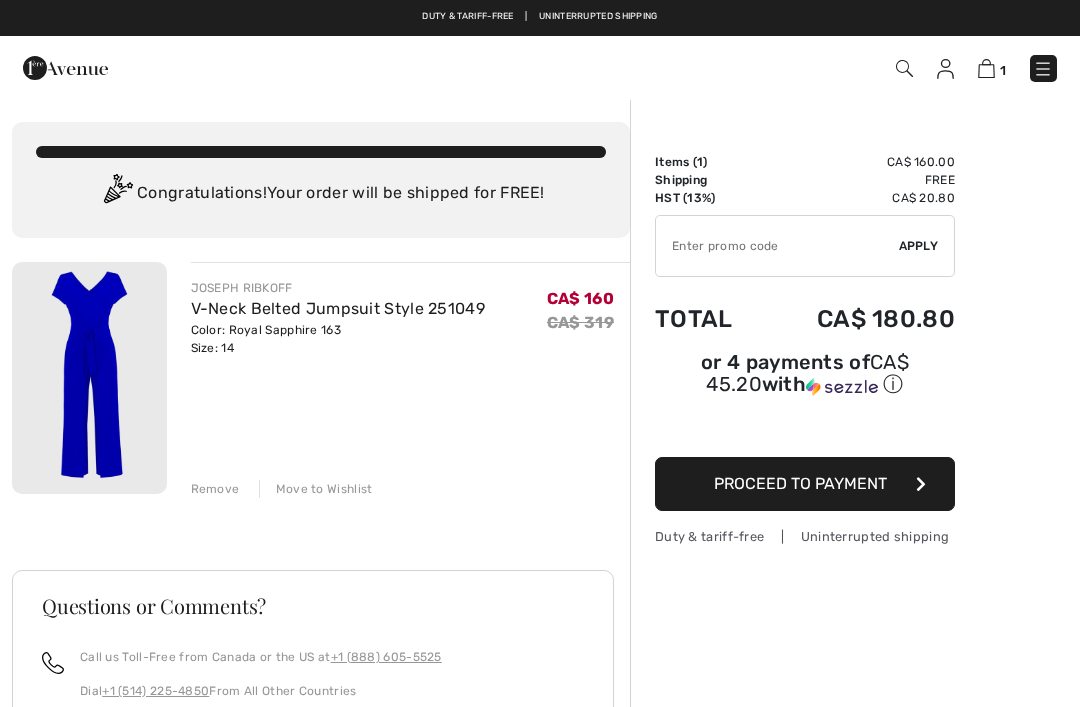 click on "Proceed to Payment" at bounding box center [805, 484] 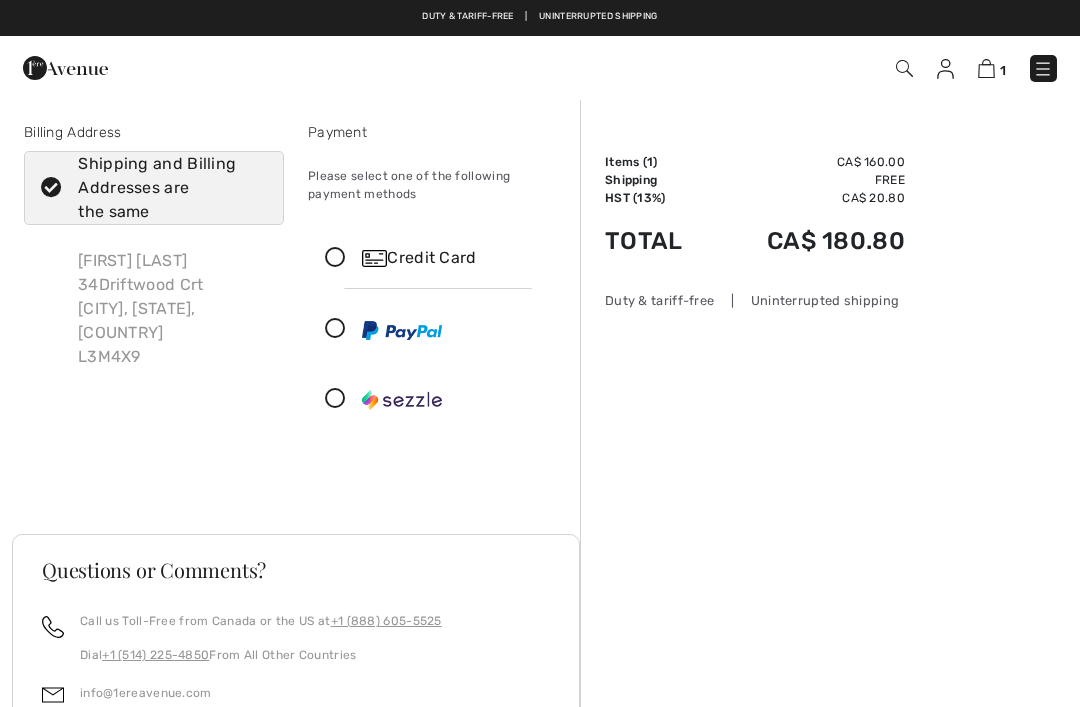 scroll, scrollTop: 0, scrollLeft: 0, axis: both 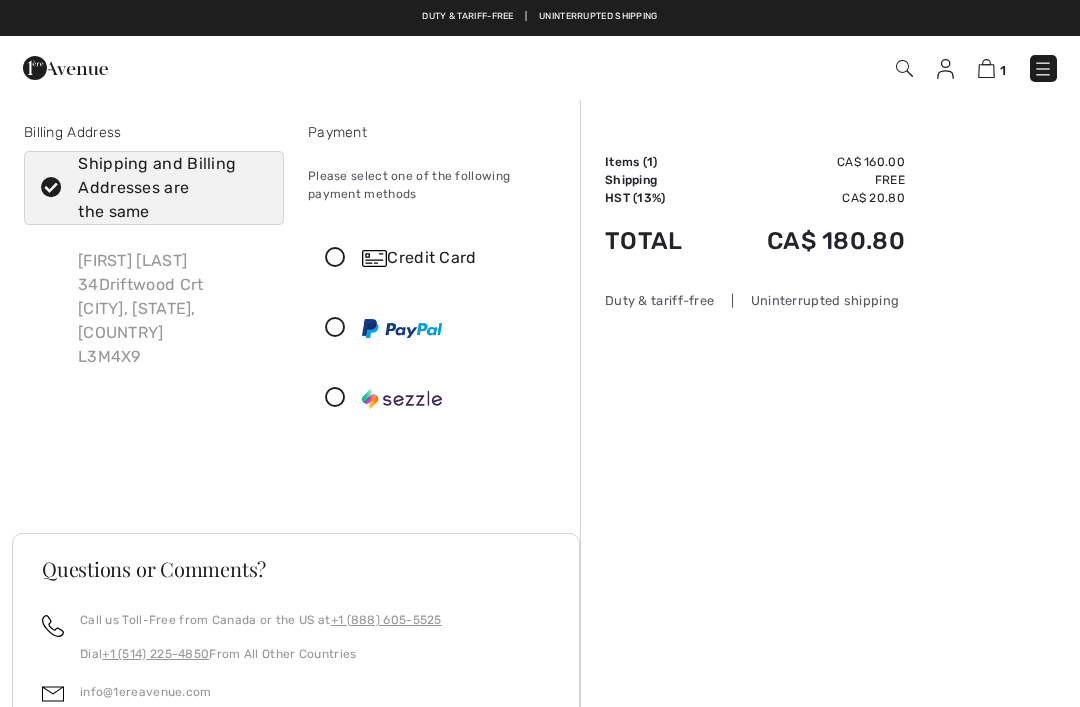 click at bounding box center [335, 258] 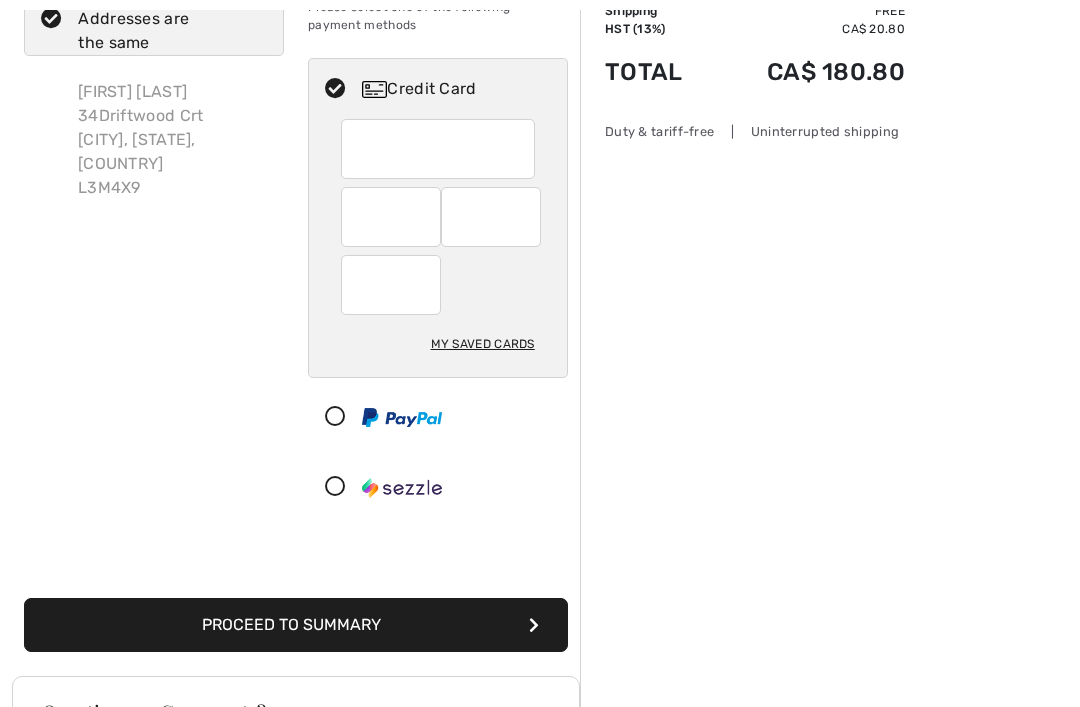 scroll, scrollTop: 168, scrollLeft: 0, axis: vertical 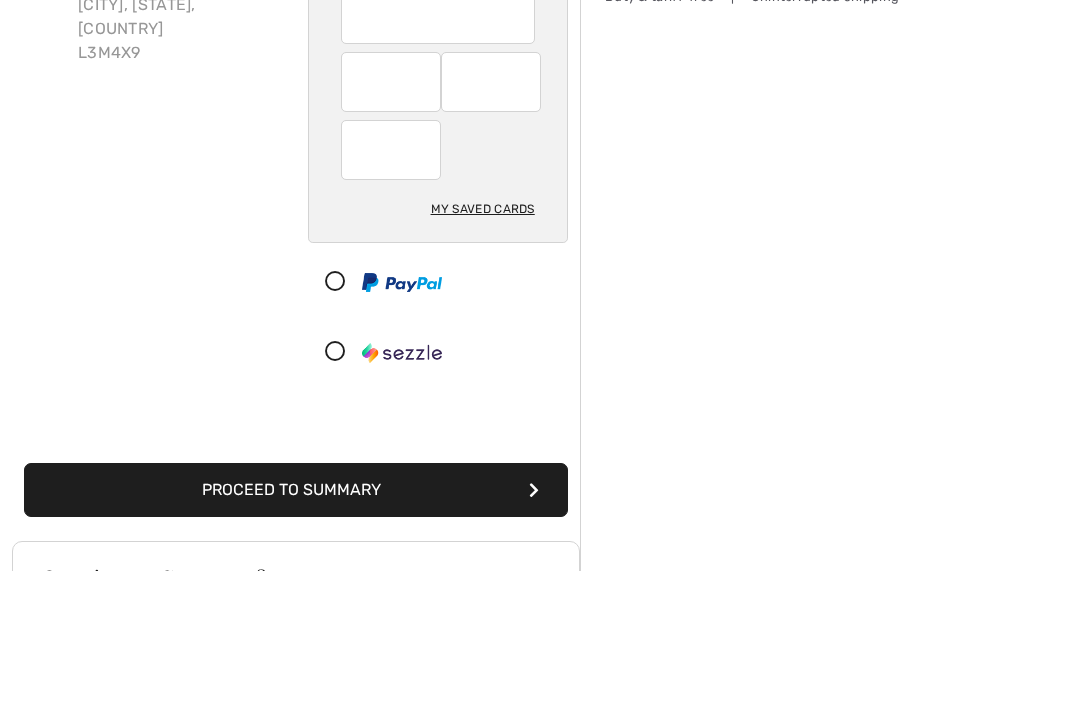 click on "Order Summary			 Details
Items ( 1 )
CA$ 160.00
Promo code CA$ 0.00
Shipping
Free
HST (13%) CA$ 20.80
Tax2 CA$ 0.00
Duties & Taxes CA$ 0.00
Total
CA$ 180.80
My Shopping Bag (1 Item)
V-Neck Belted Jumpsuit Style 251049
Color: Royal Sapphire 163 Size: 14
CA$ 160
CA$ 319
Duty & tariff-free      |     Uninterrupted shipping" at bounding box center (830, 532) 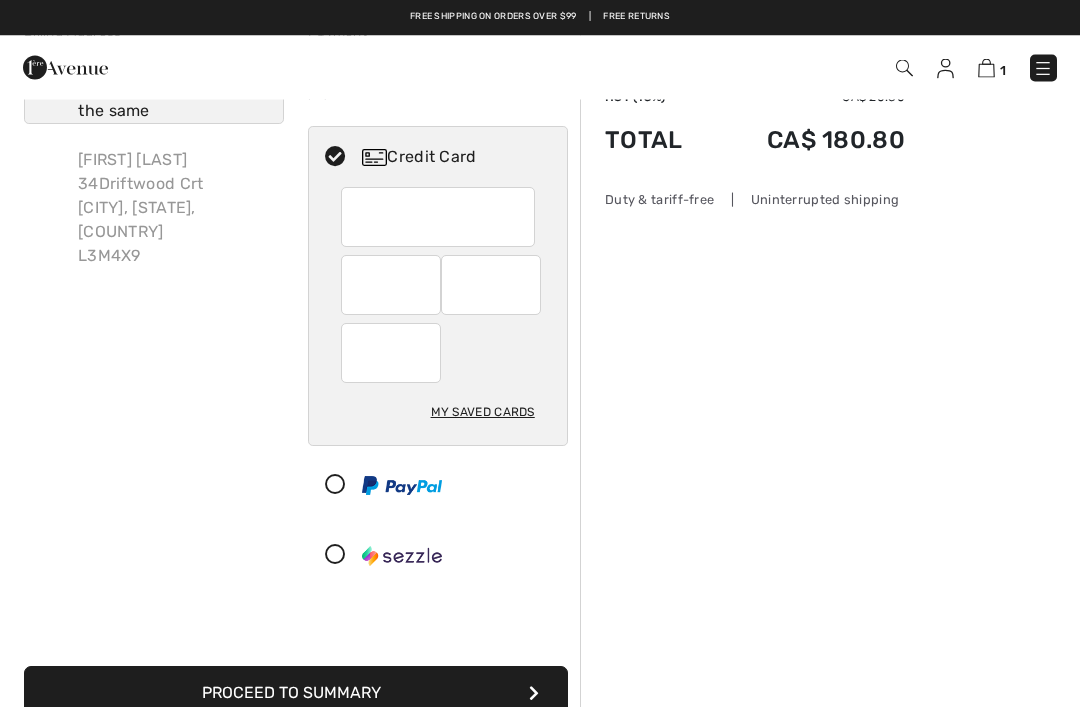 scroll, scrollTop: 99, scrollLeft: 0, axis: vertical 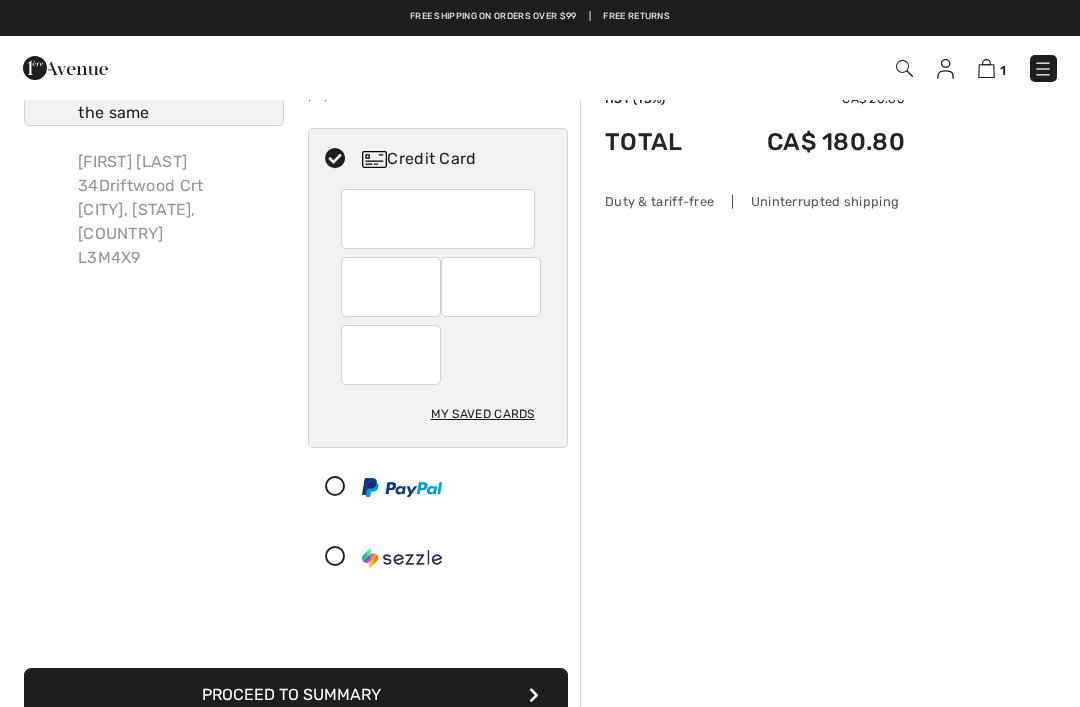 click on "Proceed to Summary" at bounding box center [296, 695] 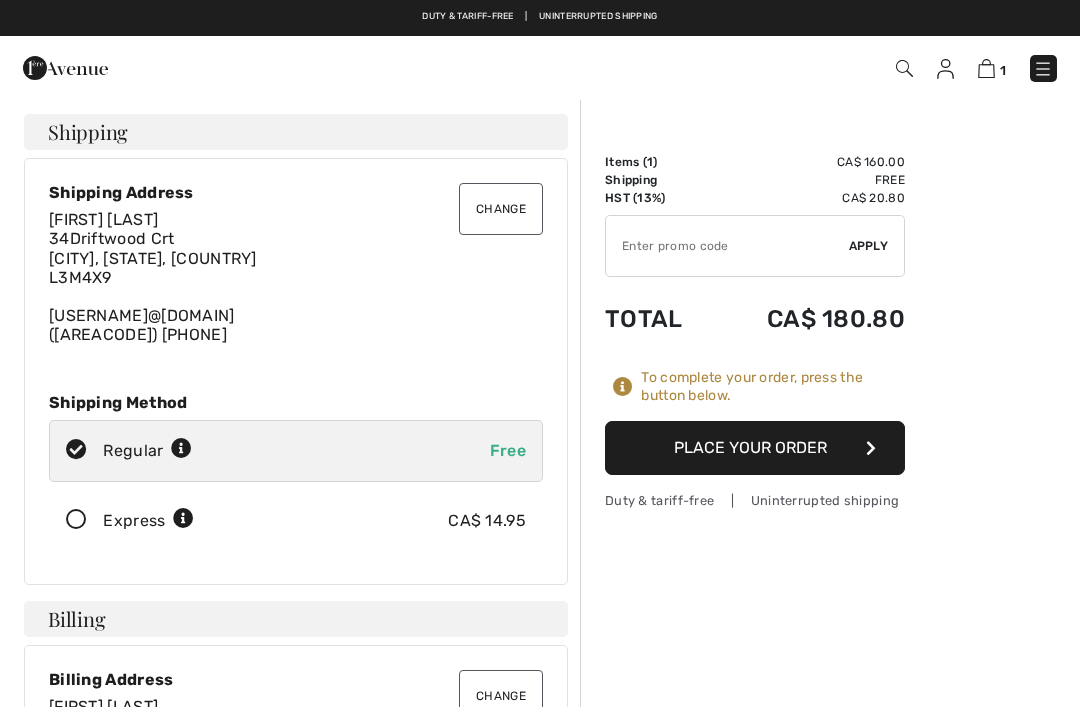 scroll, scrollTop: 0, scrollLeft: 0, axis: both 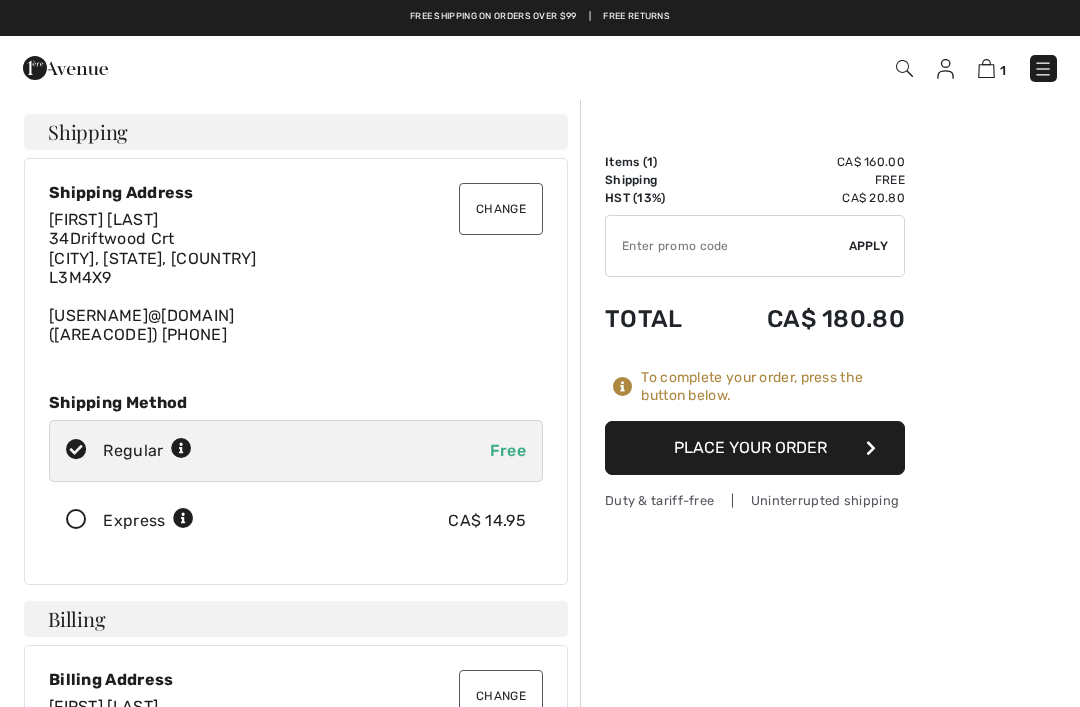 click on "Place Your Order" at bounding box center (755, 448) 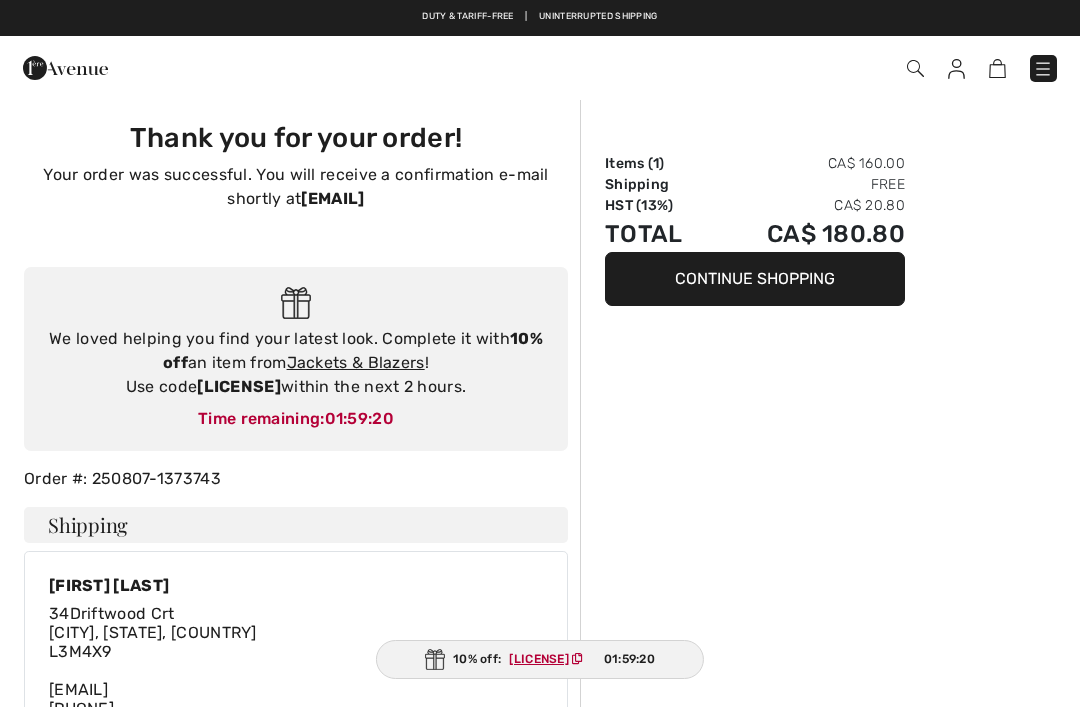scroll, scrollTop: 0, scrollLeft: 0, axis: both 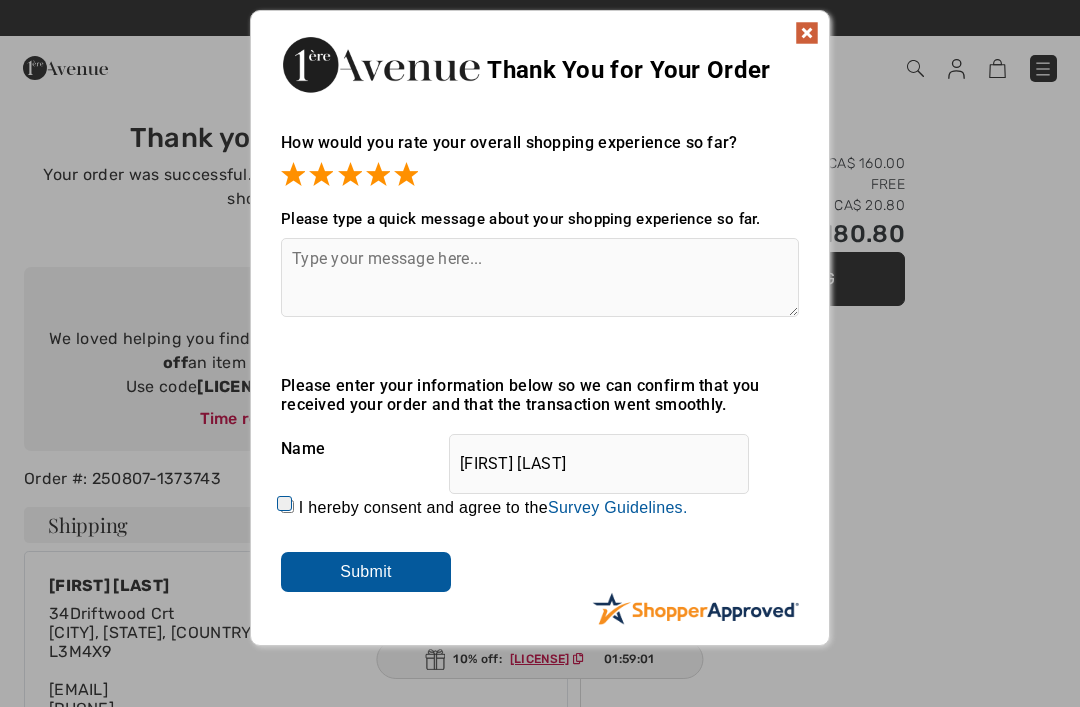 click at bounding box center (540, 277) 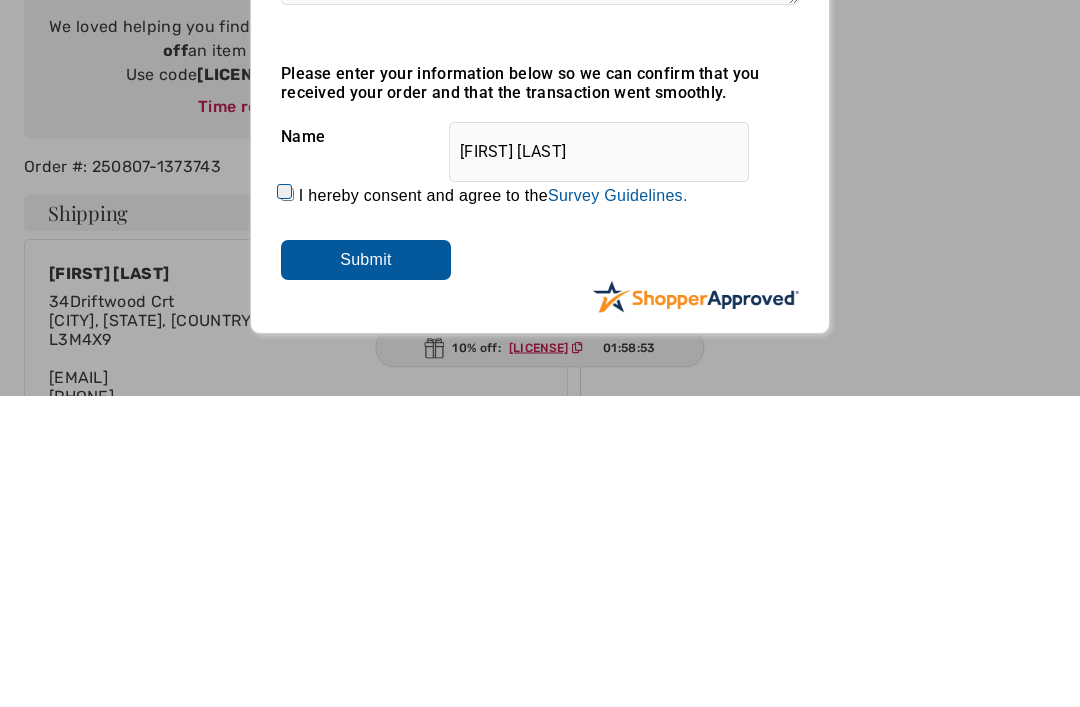 type on "Great service" 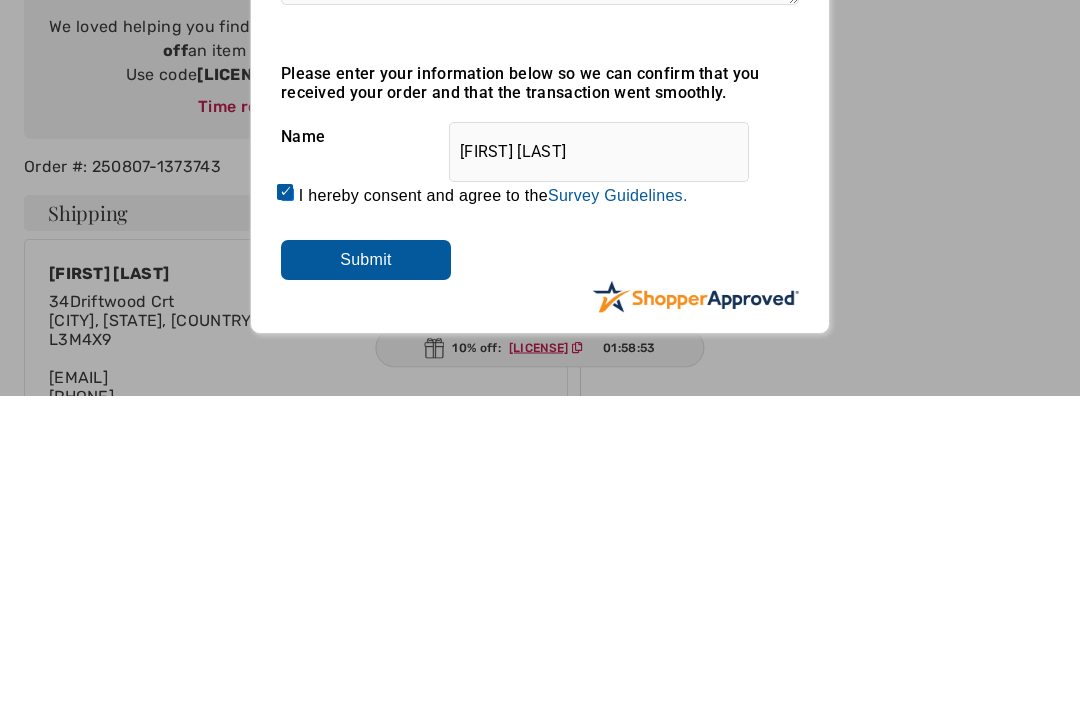 scroll, scrollTop: 312, scrollLeft: 0, axis: vertical 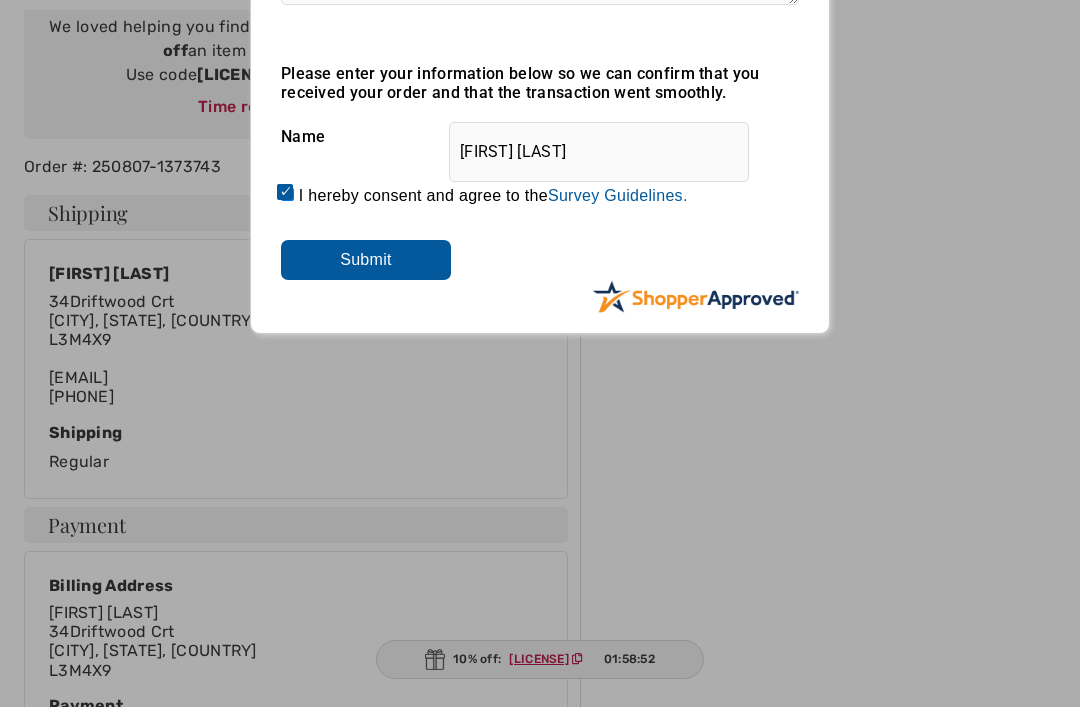 click on "Submit" at bounding box center [366, 260] 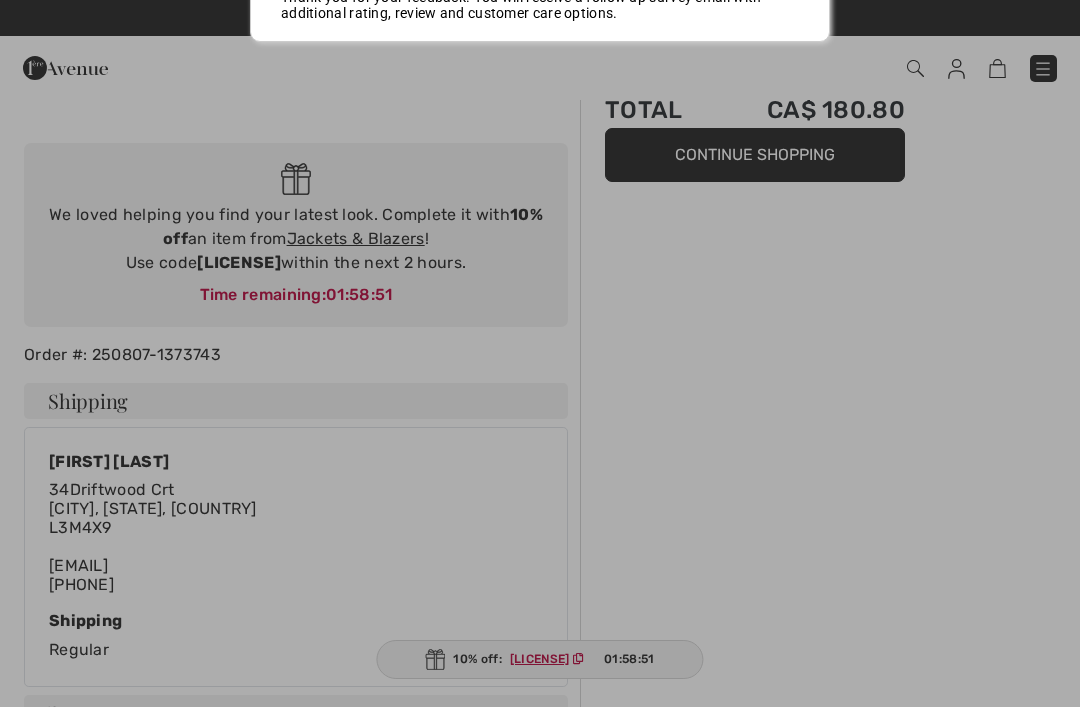scroll, scrollTop: 0, scrollLeft: 0, axis: both 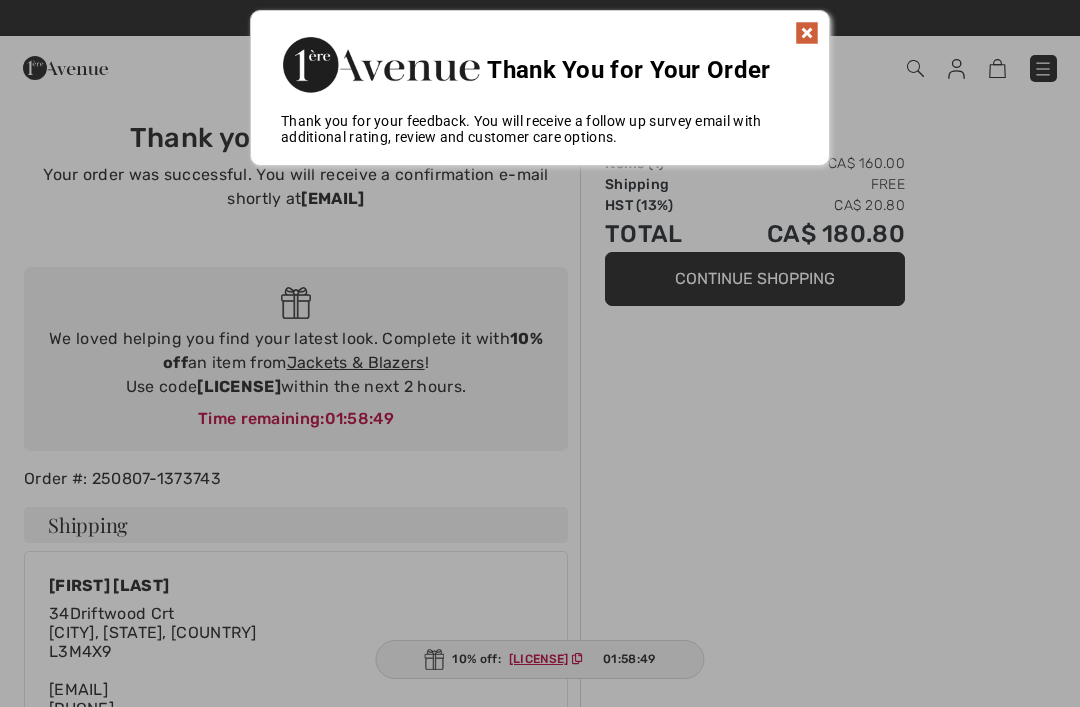 click at bounding box center (807, 33) 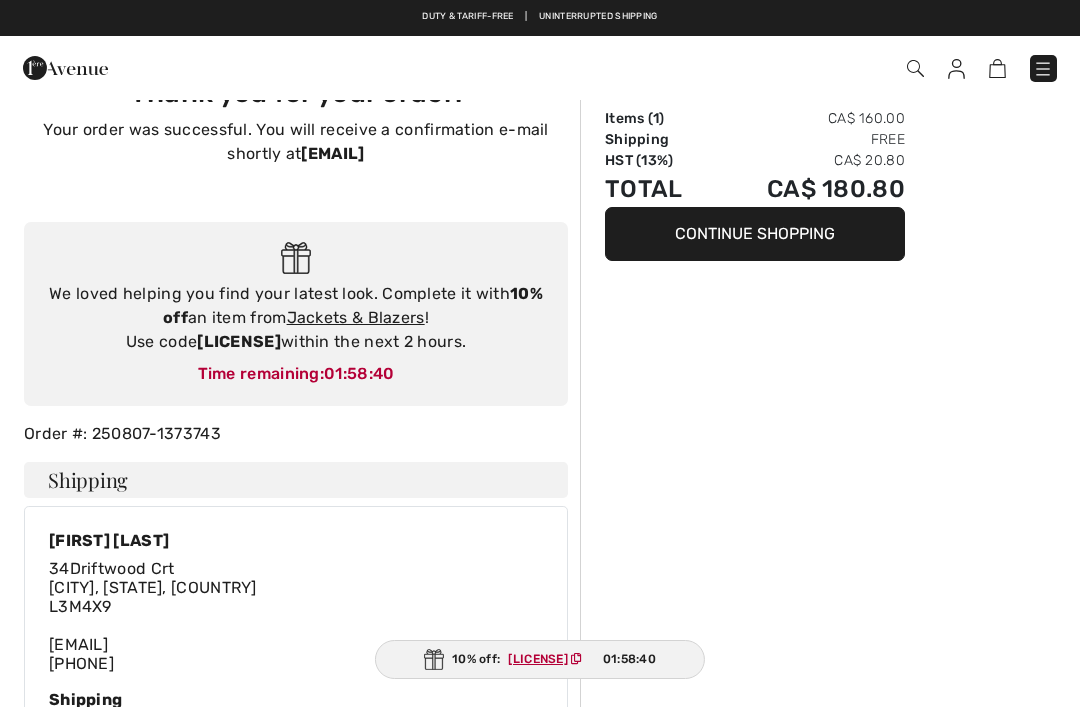 scroll, scrollTop: 0, scrollLeft: 0, axis: both 